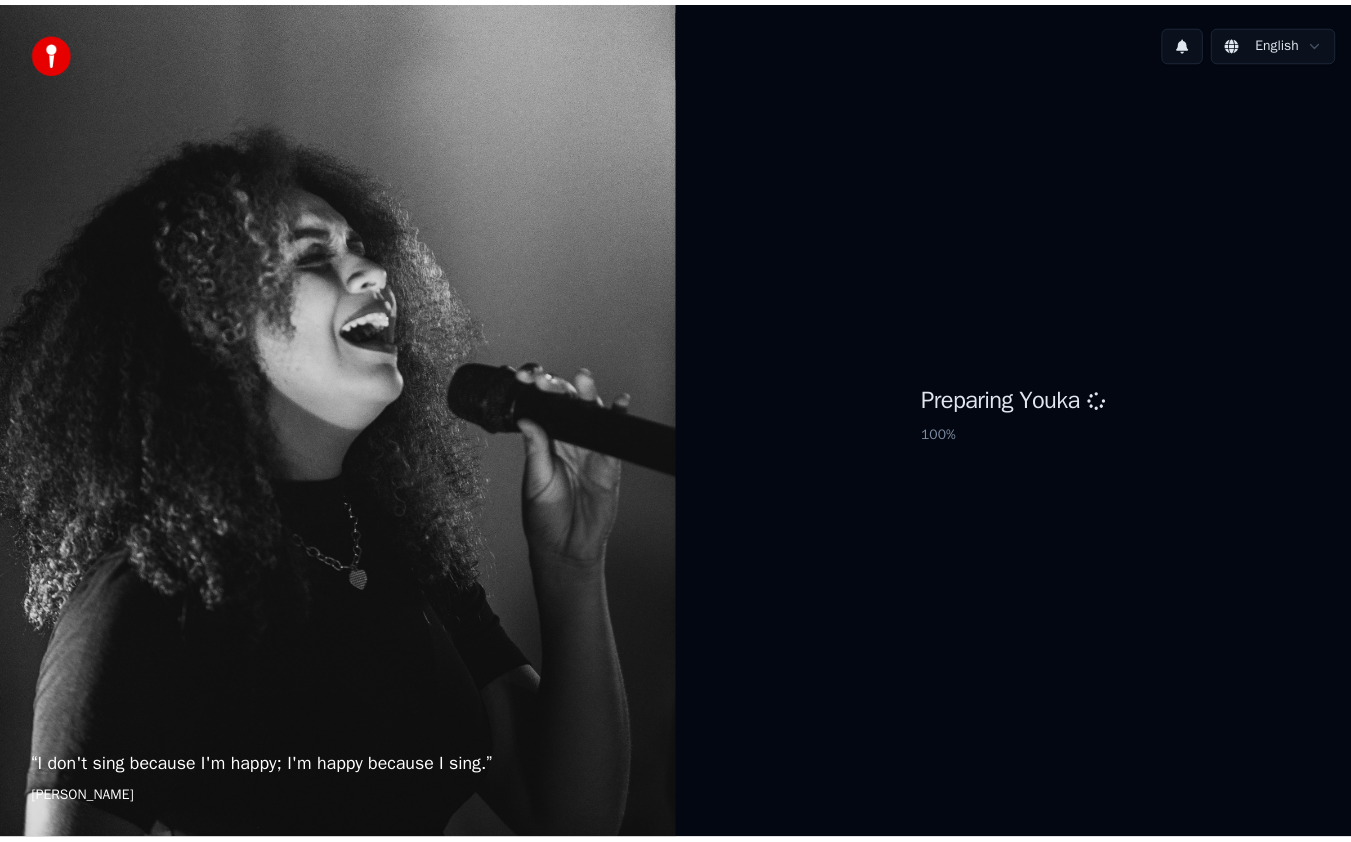 scroll, scrollTop: 0, scrollLeft: 0, axis: both 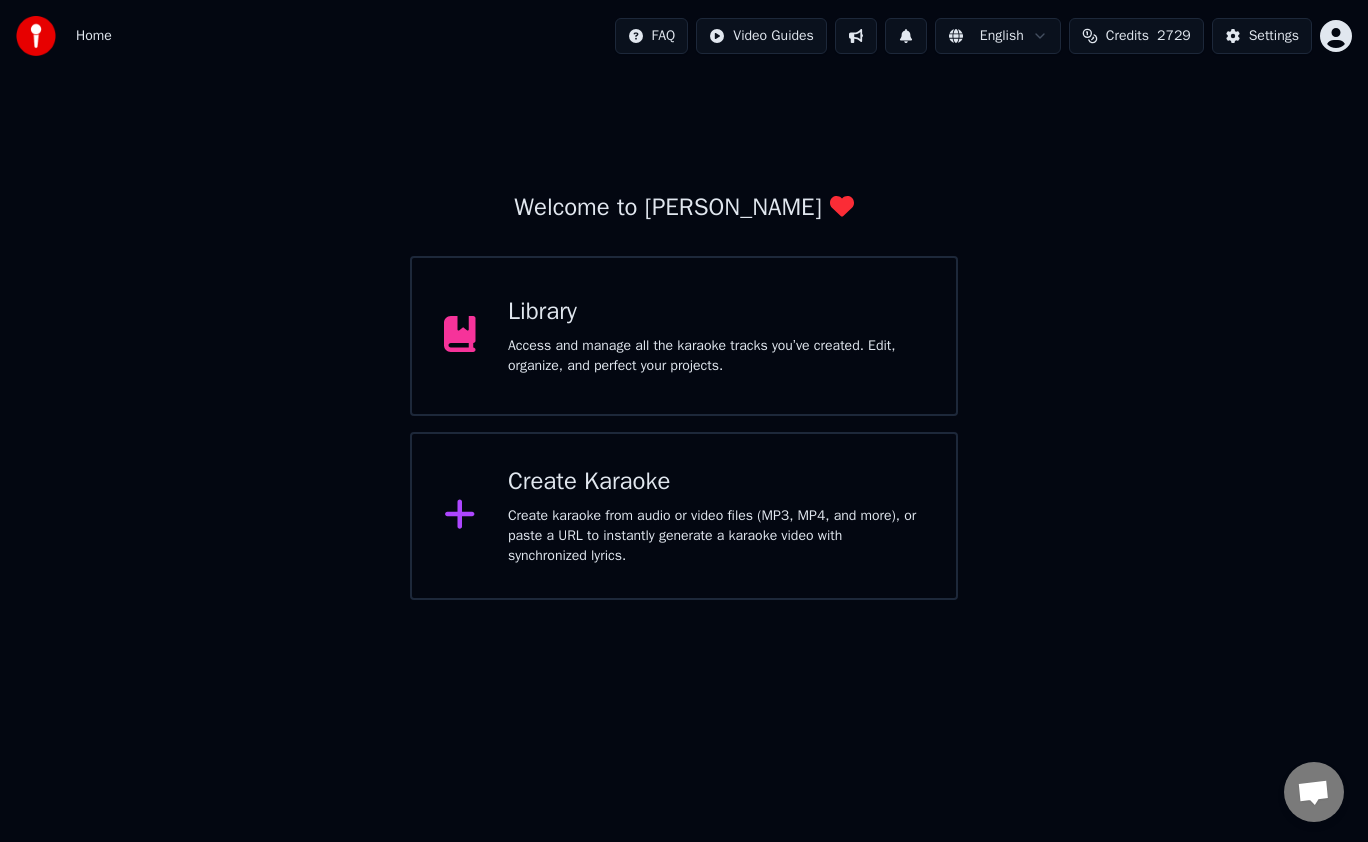 click on "Access and manage all the karaoke tracks you’ve created. Edit, organize, and perfect your projects." at bounding box center (716, 356) 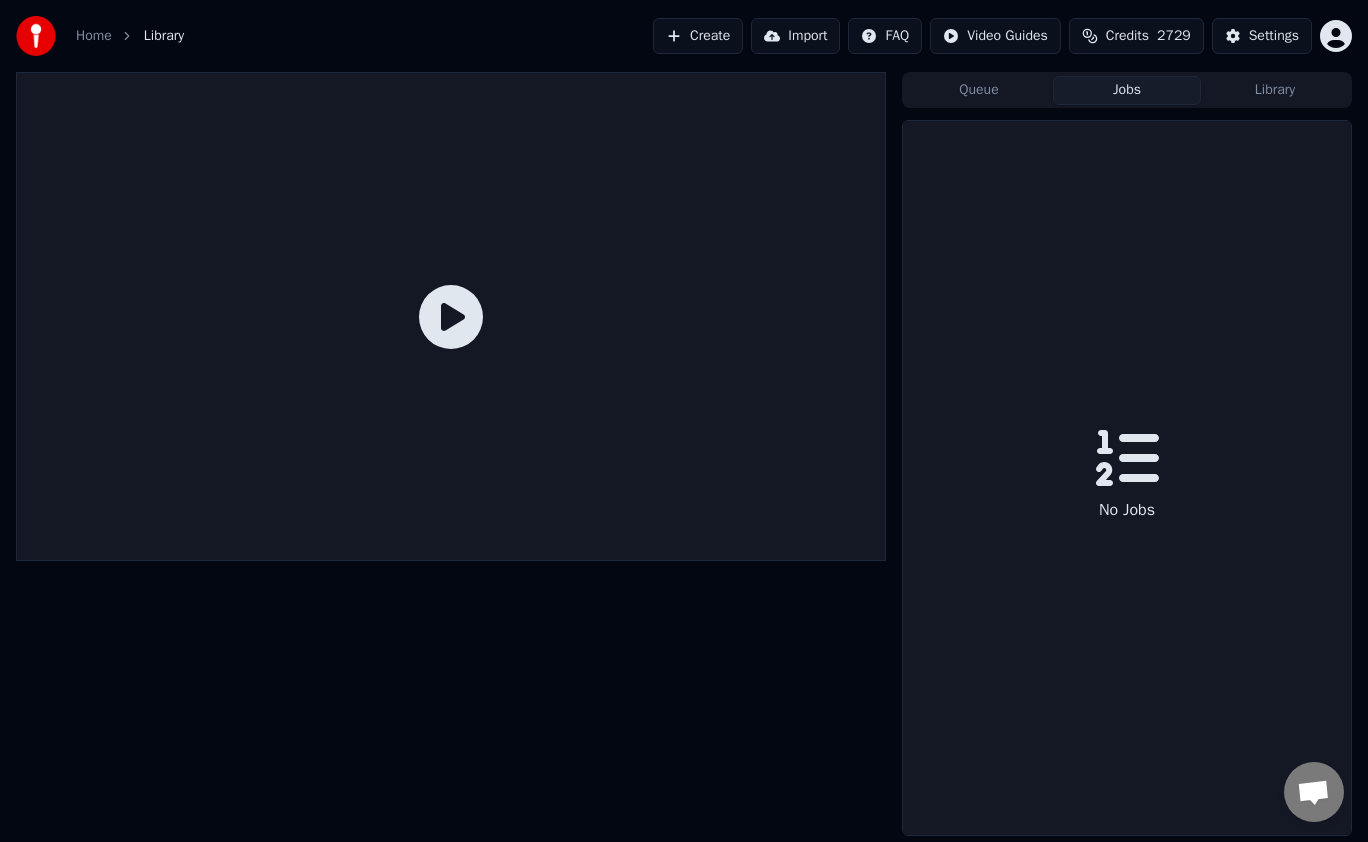 click on "Jobs" at bounding box center [1127, 90] 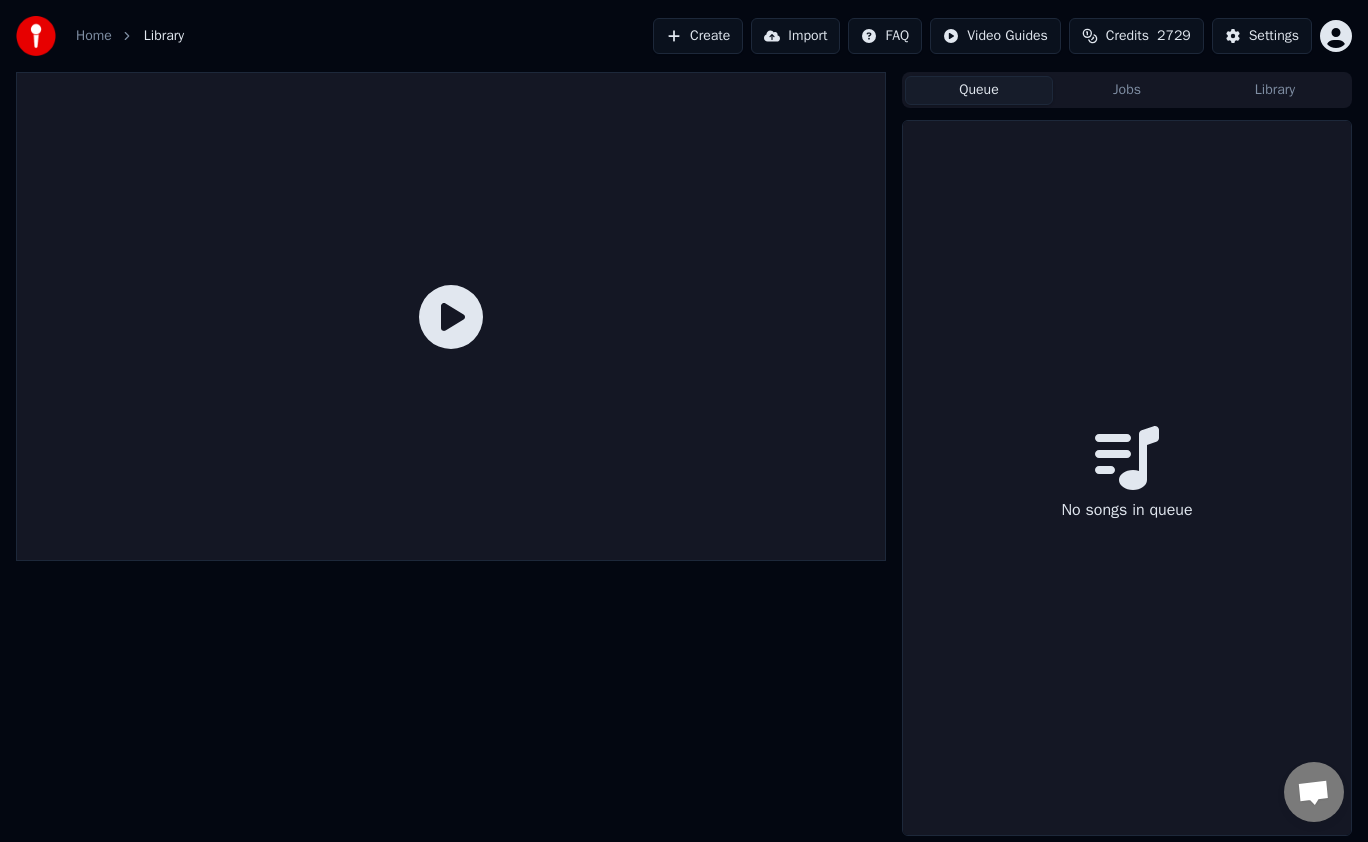 click on "Library" at bounding box center (1275, 90) 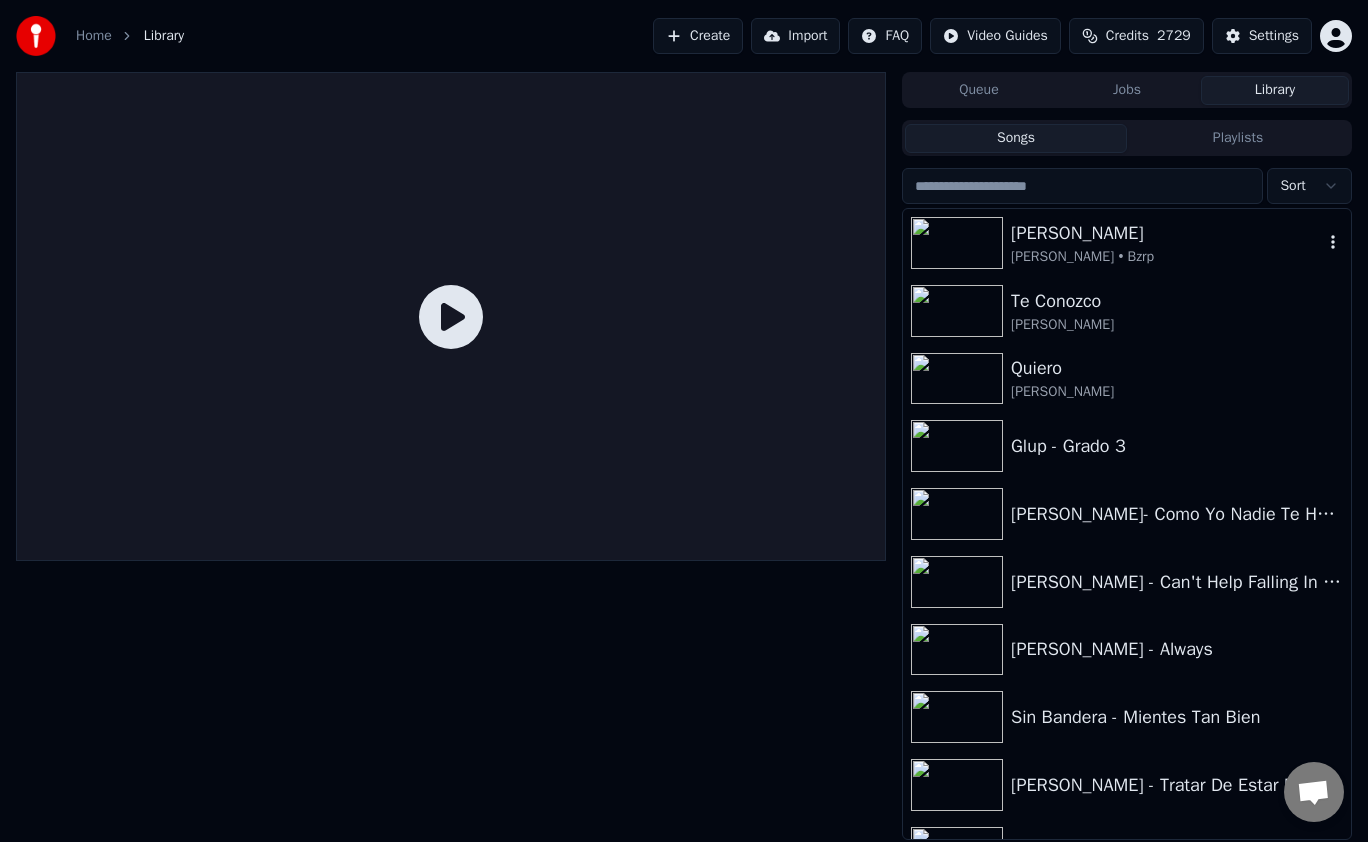 click on "[PERSON_NAME]" at bounding box center [1167, 233] 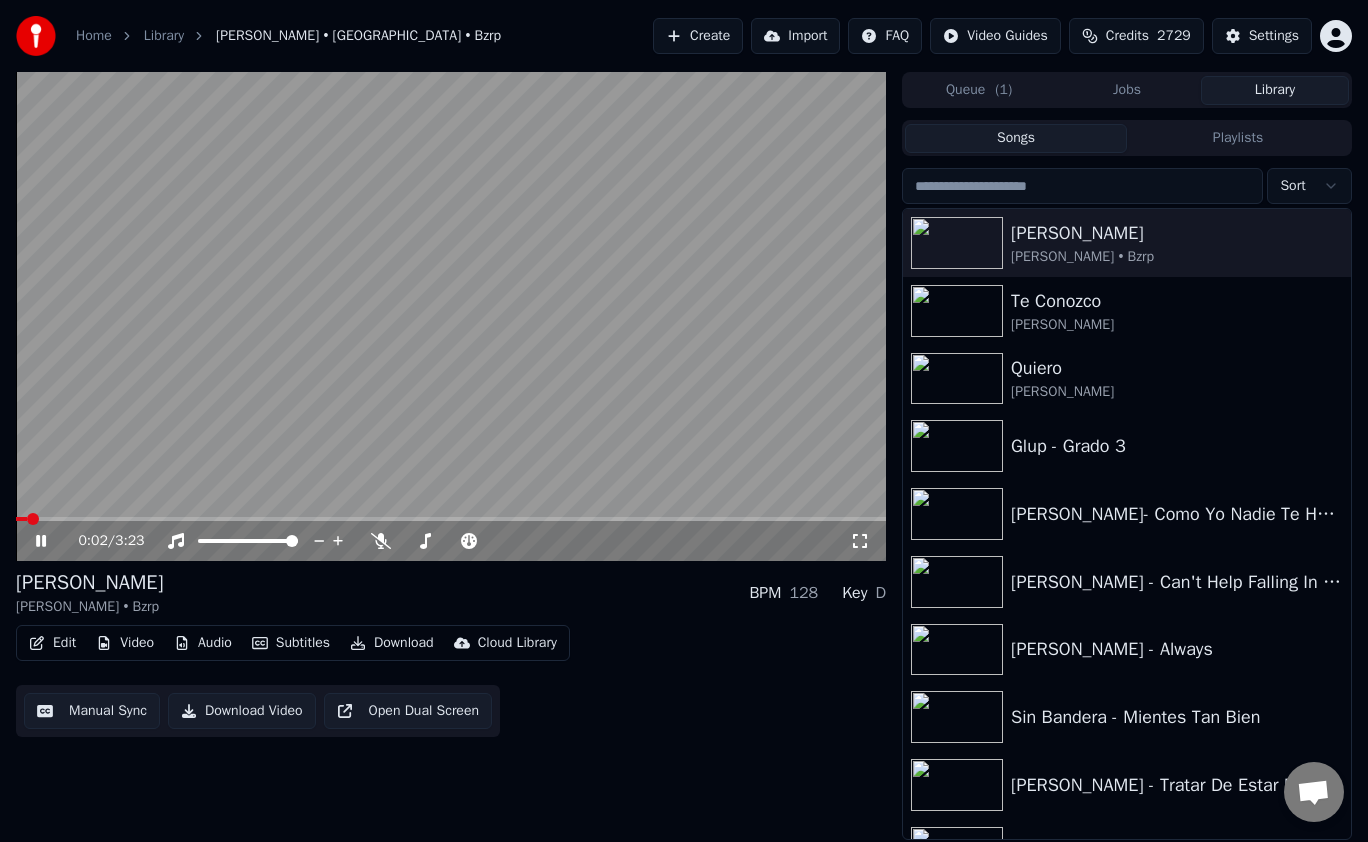 click 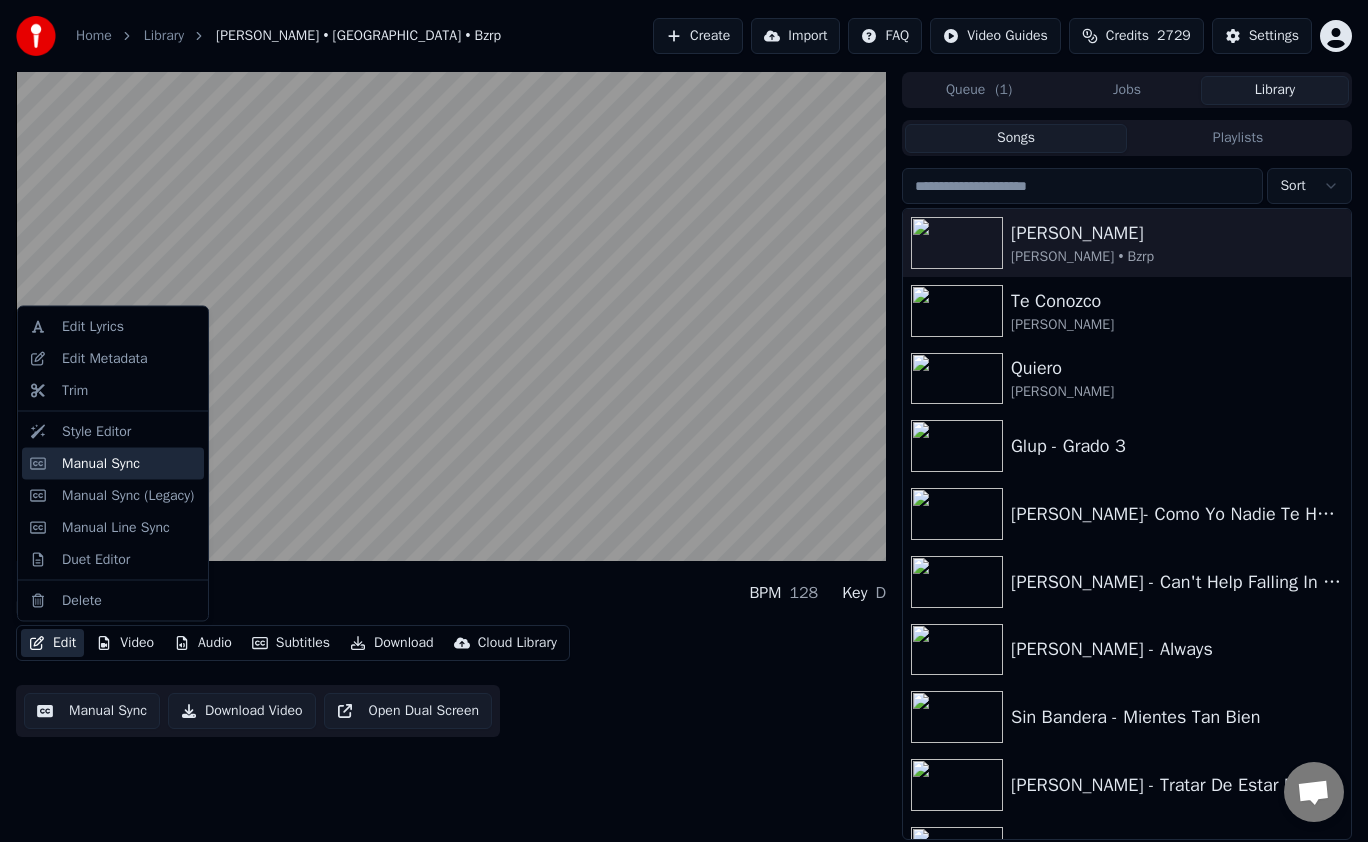 click on "Manual Sync" at bounding box center [129, 463] 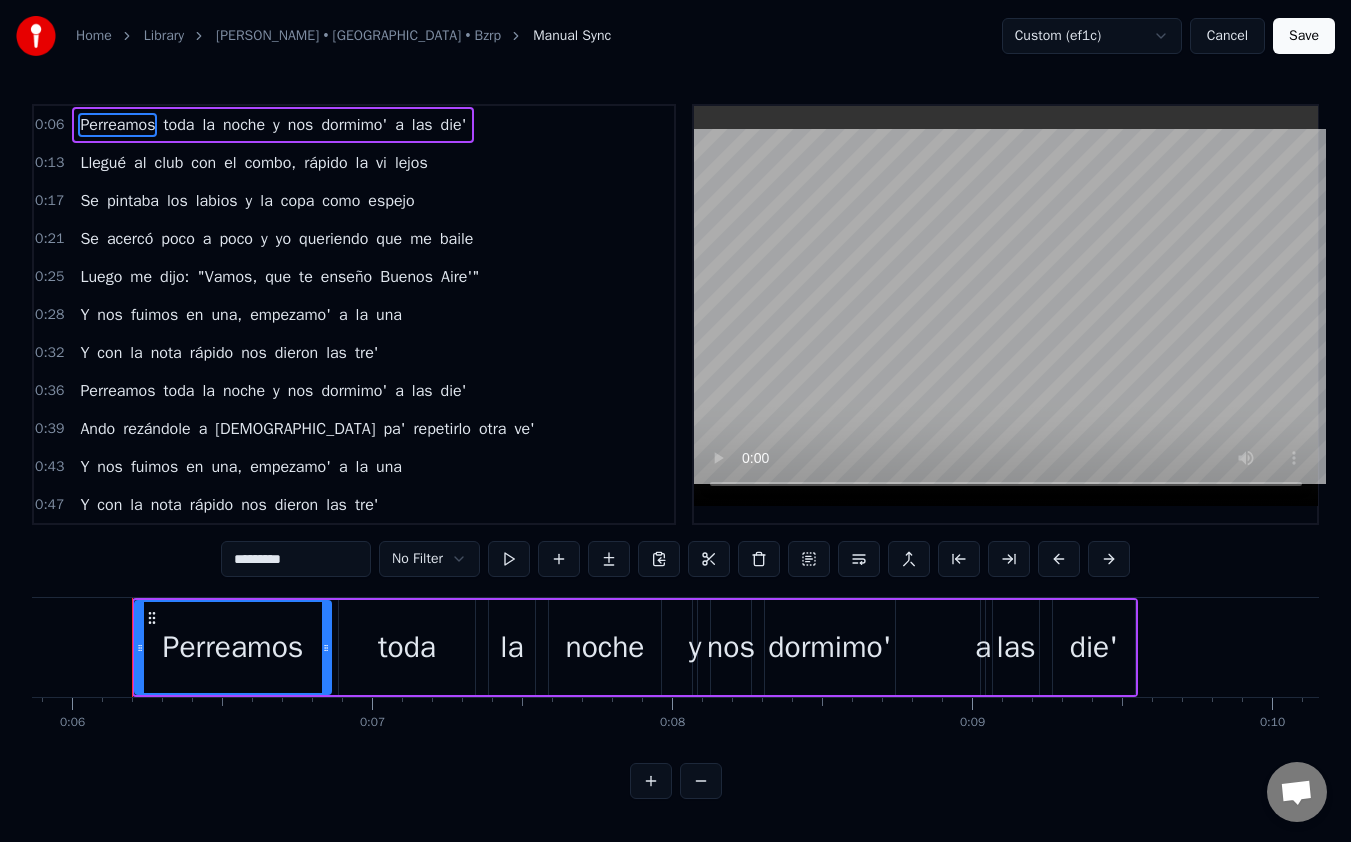 click on "[PERSON_NAME] • [GEOGRAPHIC_DATA] • Bzrp" at bounding box center (358, 36) 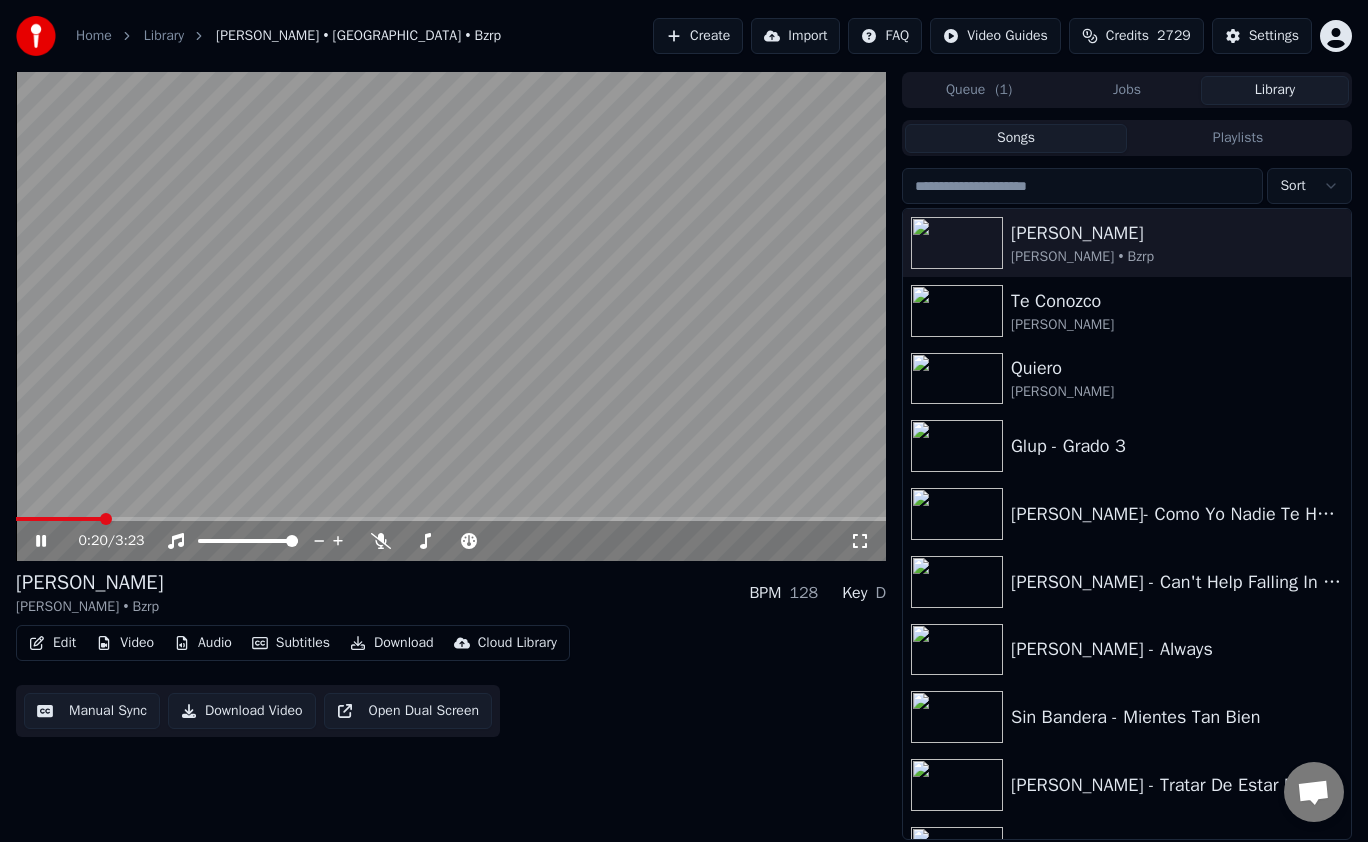 click at bounding box center [451, 519] 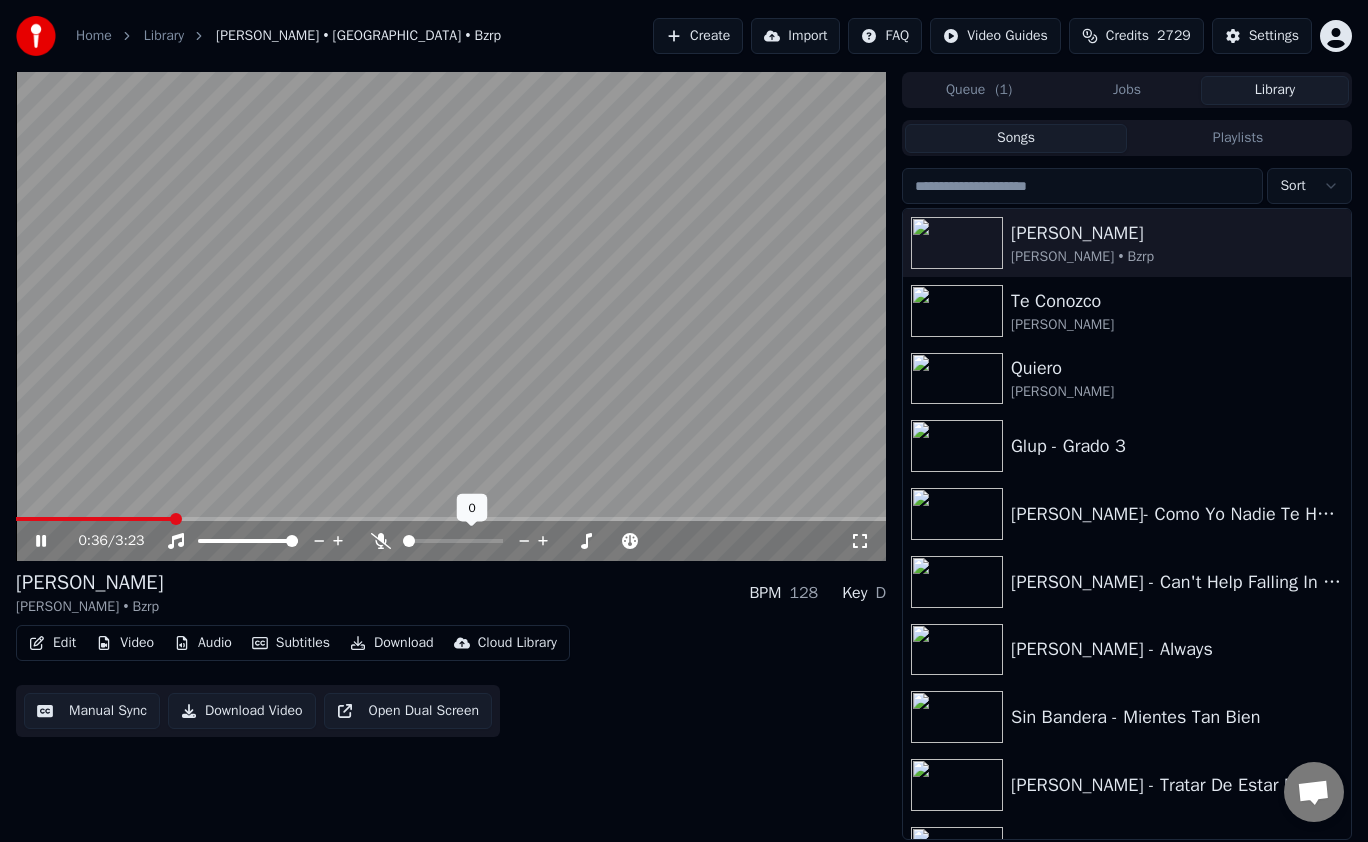 click 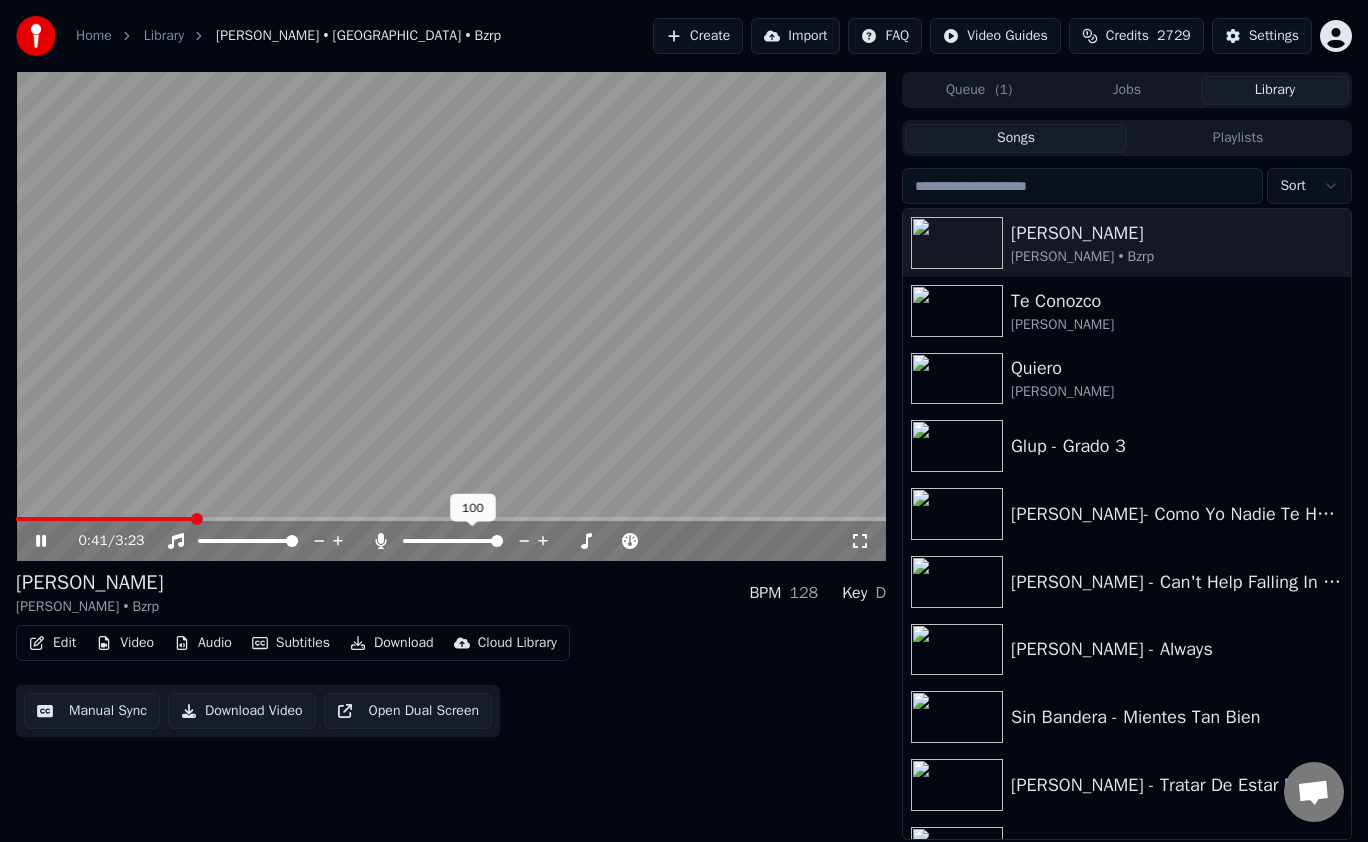click 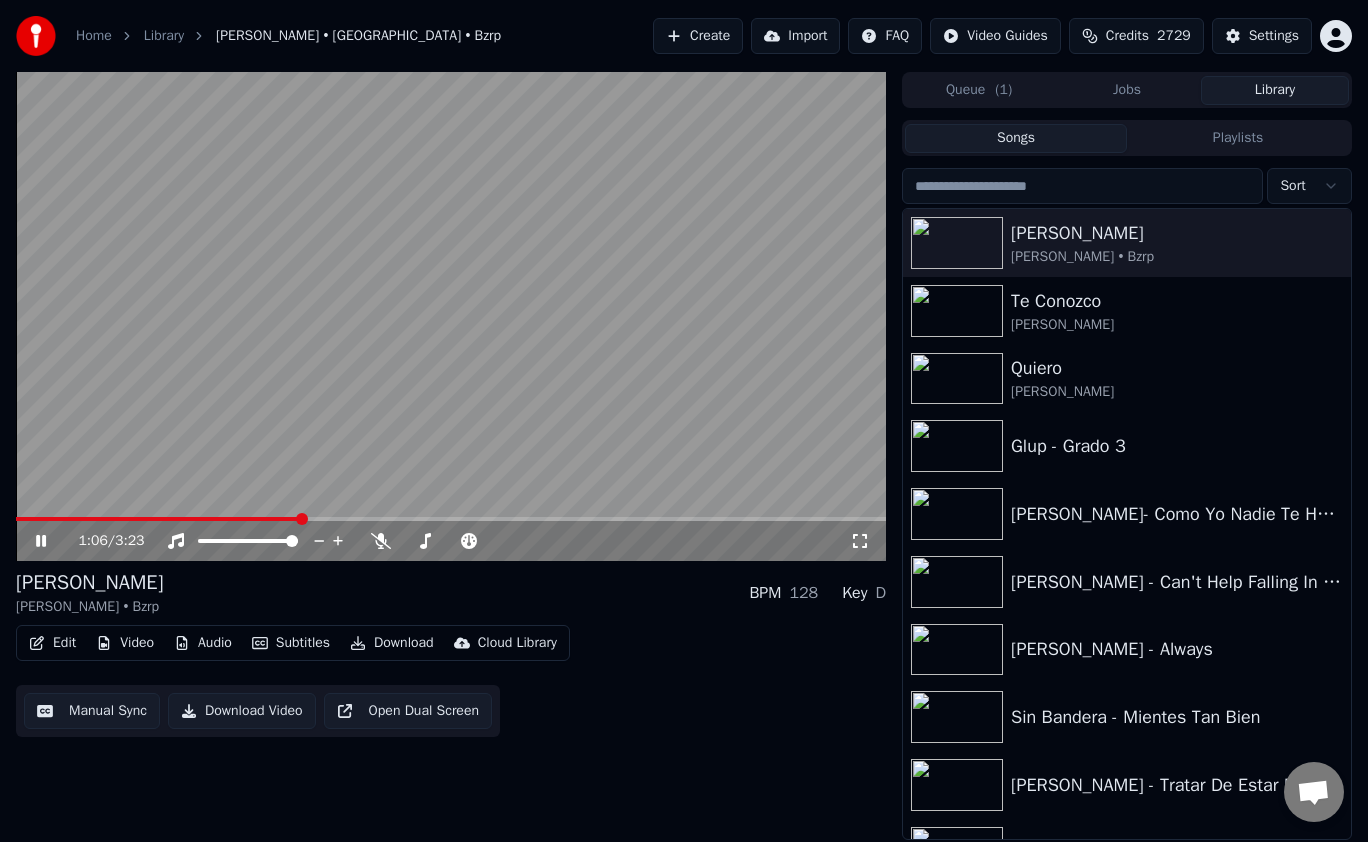 click 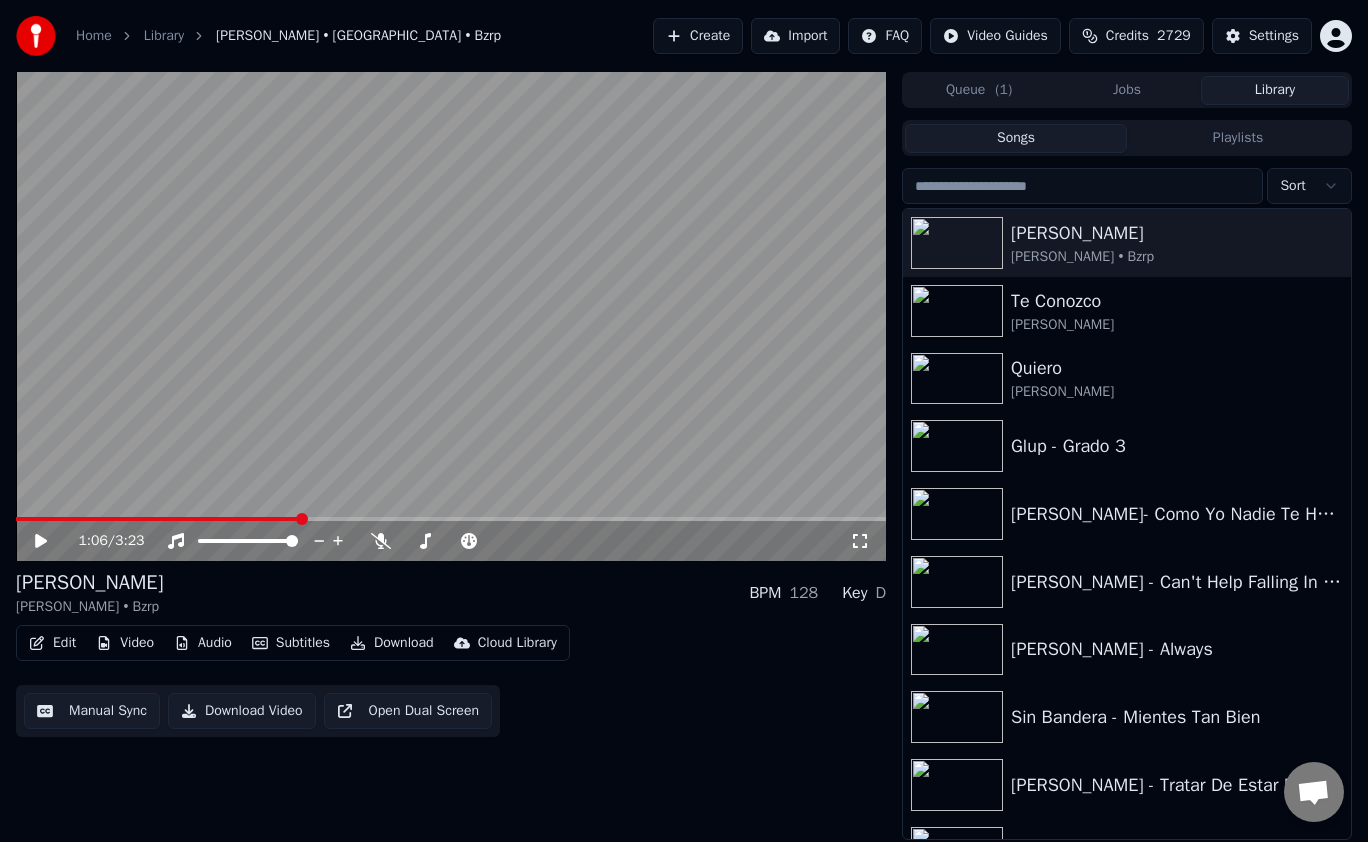 click on "Manual Sync" at bounding box center [92, 711] 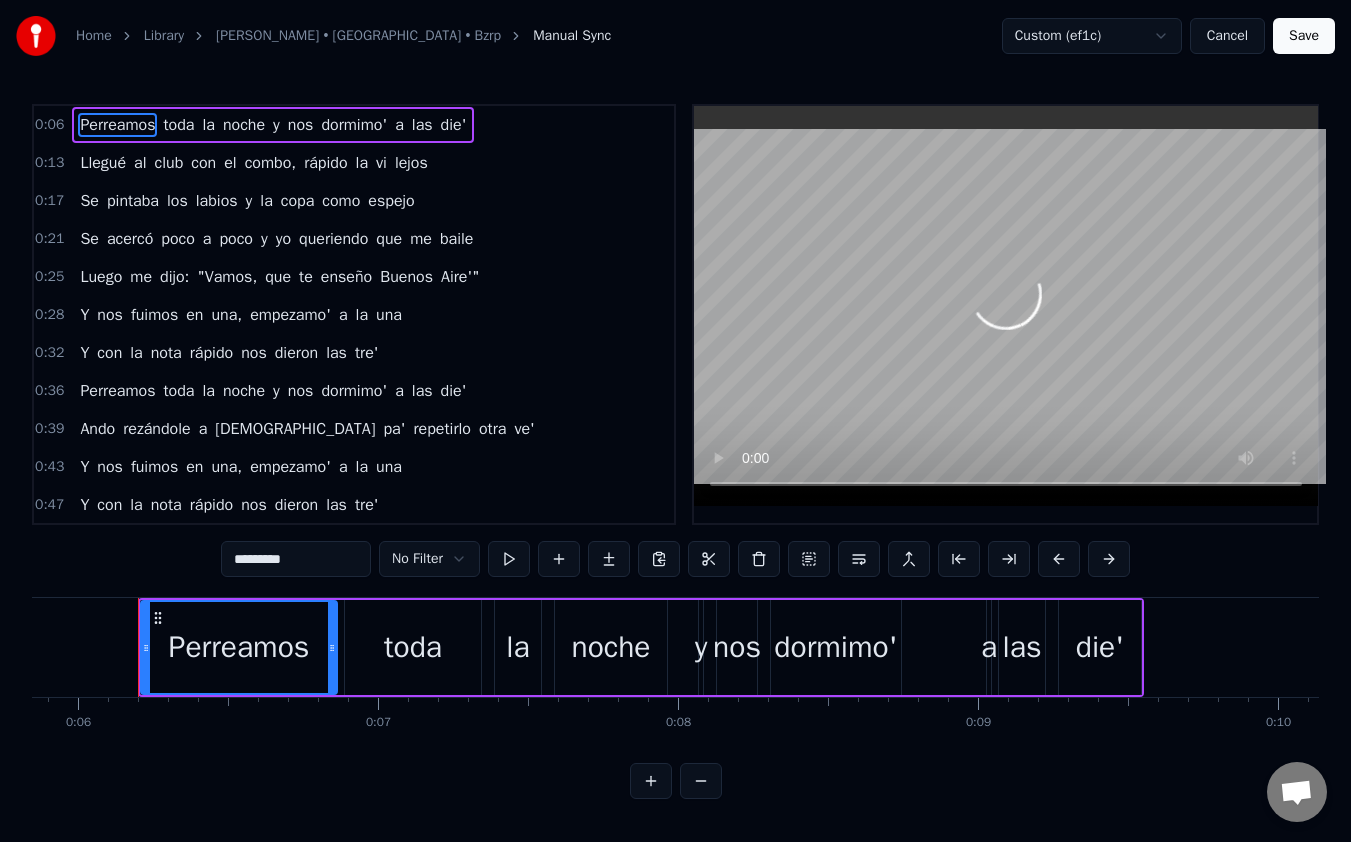 scroll, scrollTop: 0, scrollLeft: 1760, axis: horizontal 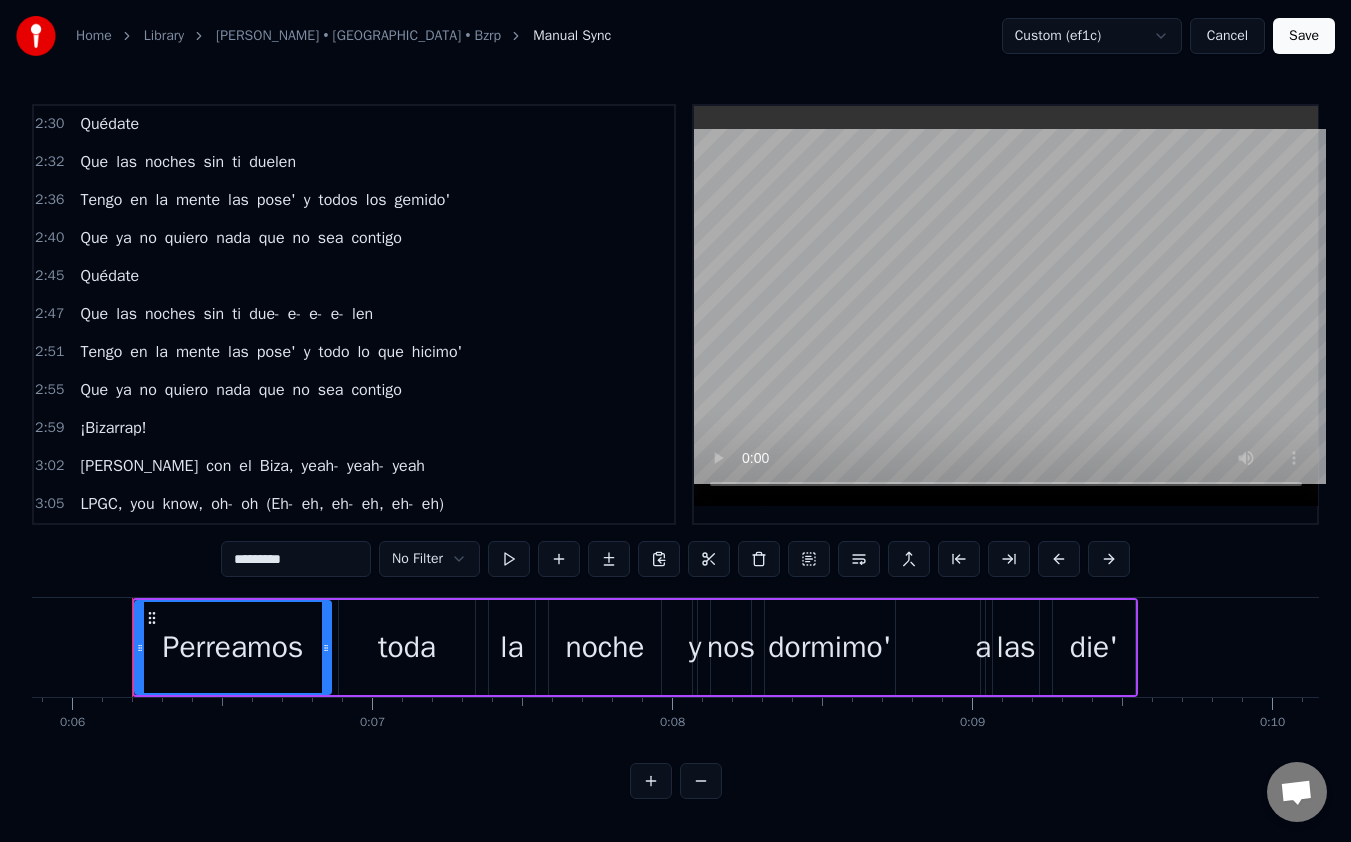 click on "LPGC," at bounding box center (101, 504) 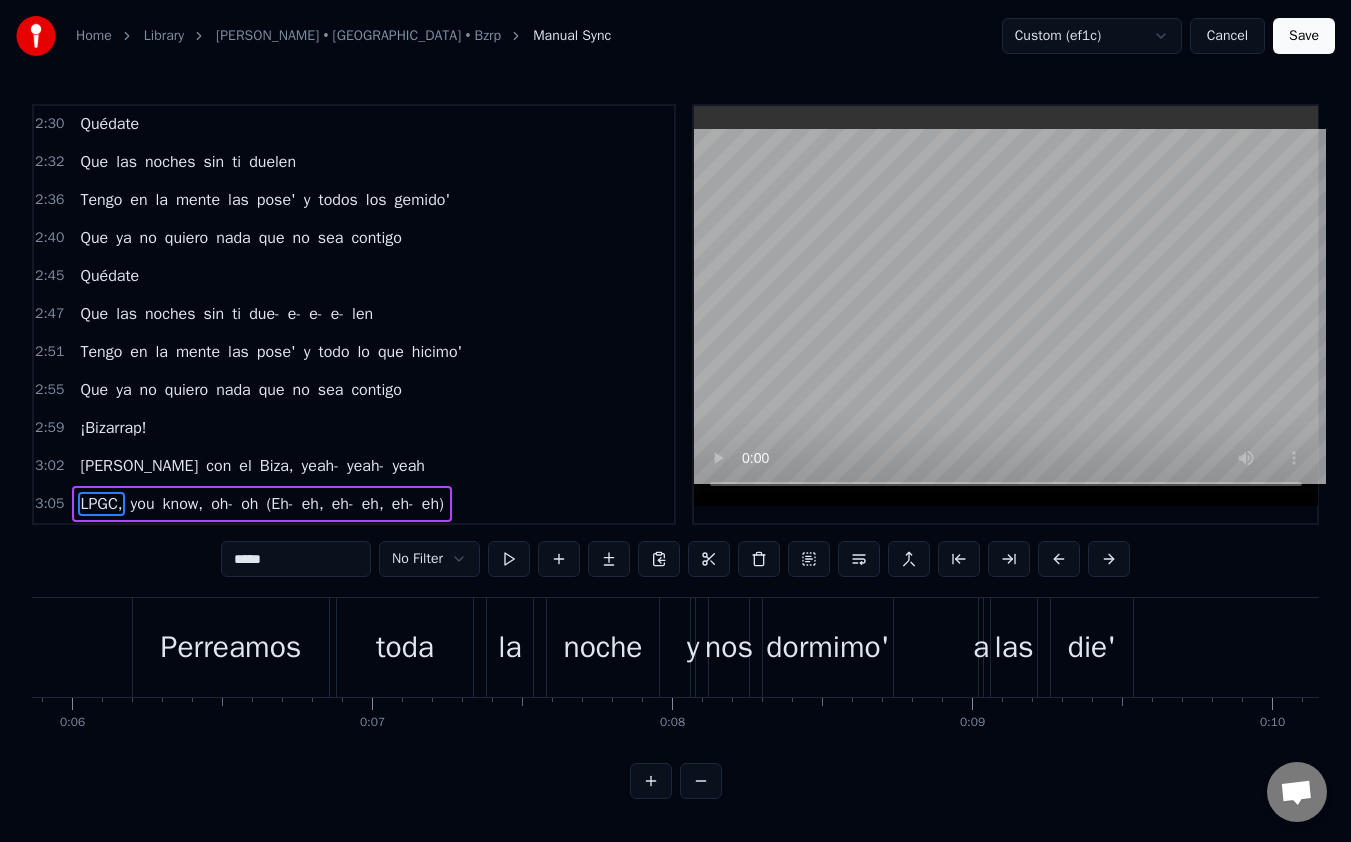 scroll, scrollTop: 6, scrollLeft: 0, axis: vertical 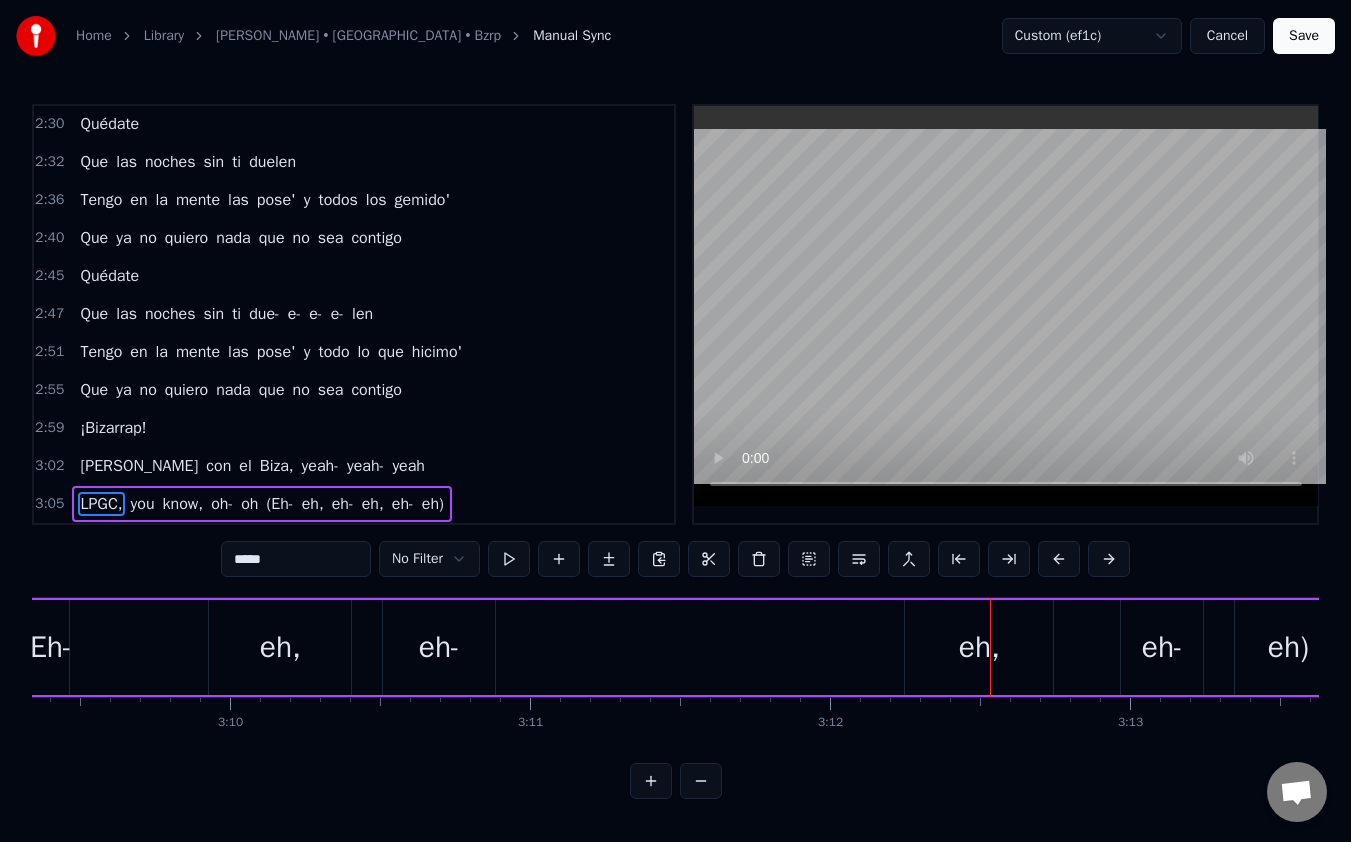 click on "(Eh-" at bounding box center (279, 504) 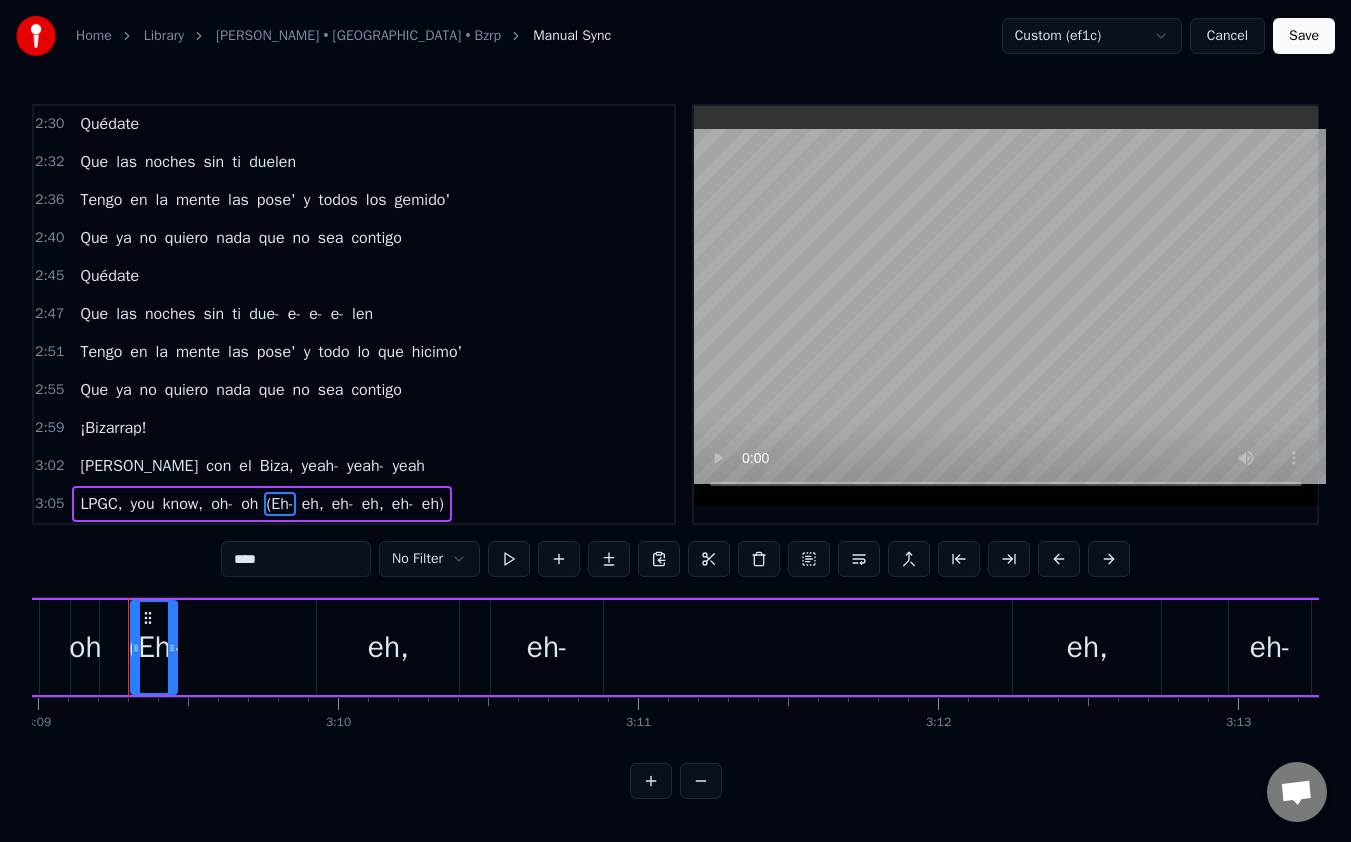 scroll, scrollTop: 0, scrollLeft: 56690, axis: horizontal 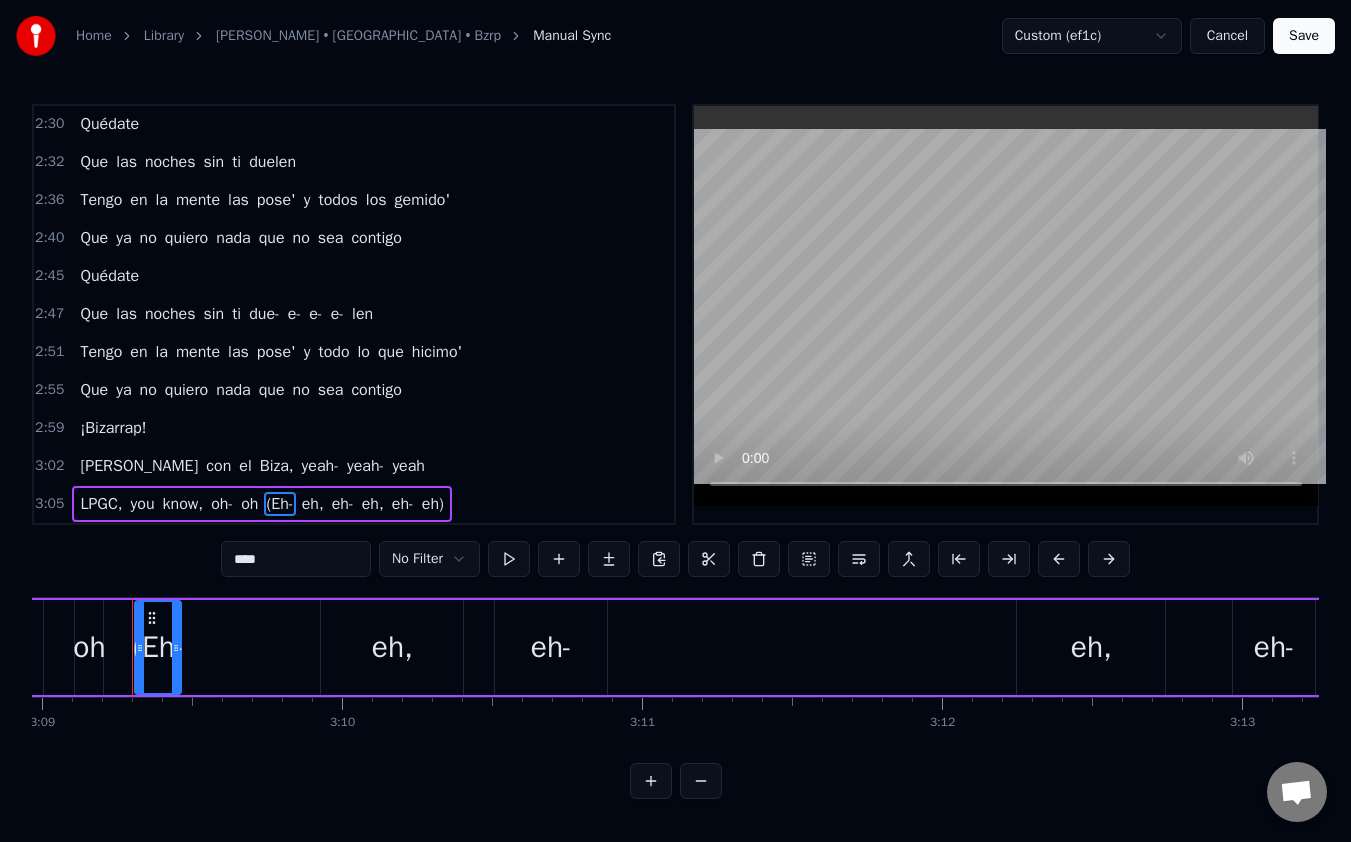 click on "****" at bounding box center (296, 559) 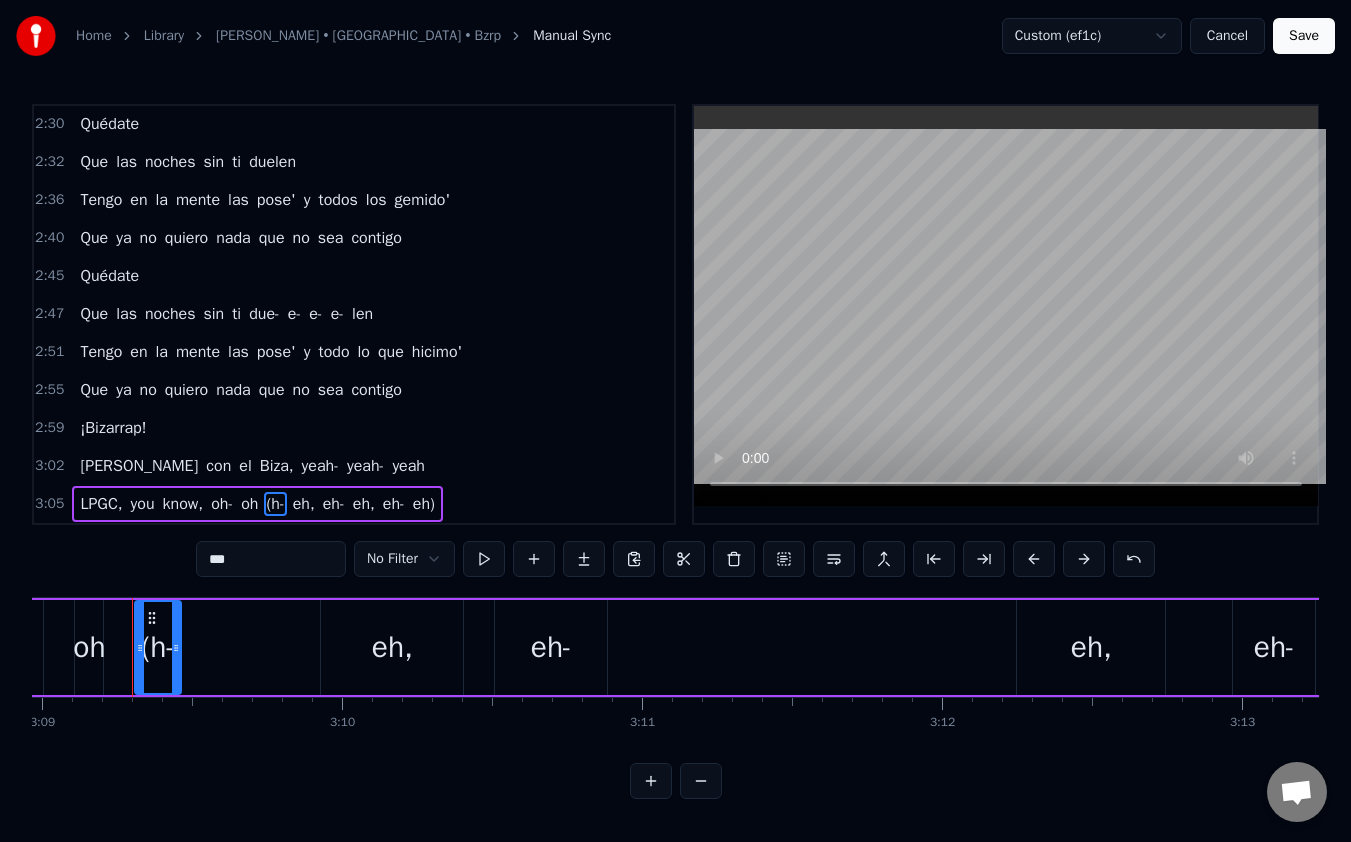 click on "***" at bounding box center [271, 559] 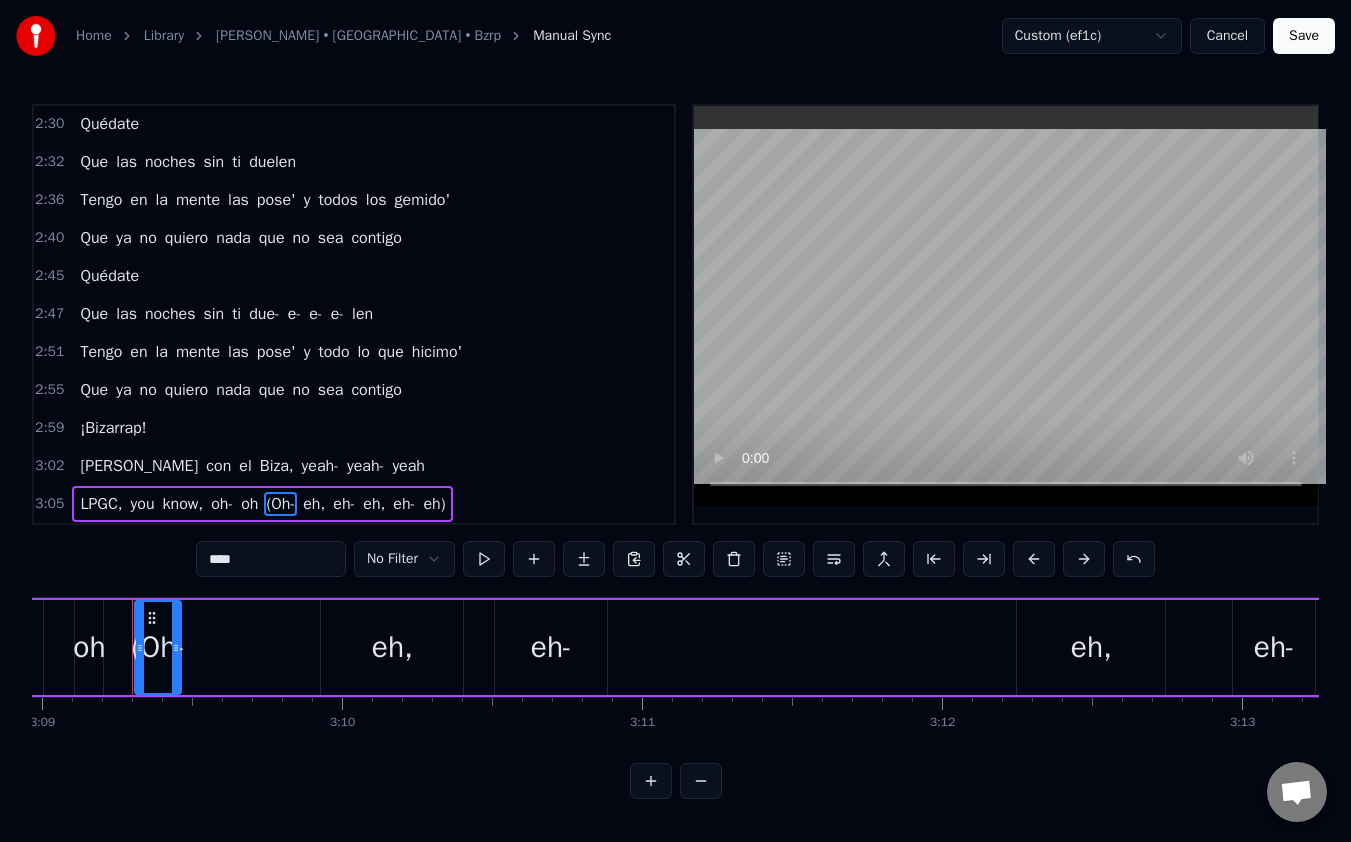 click on "eh," at bounding box center [314, 504] 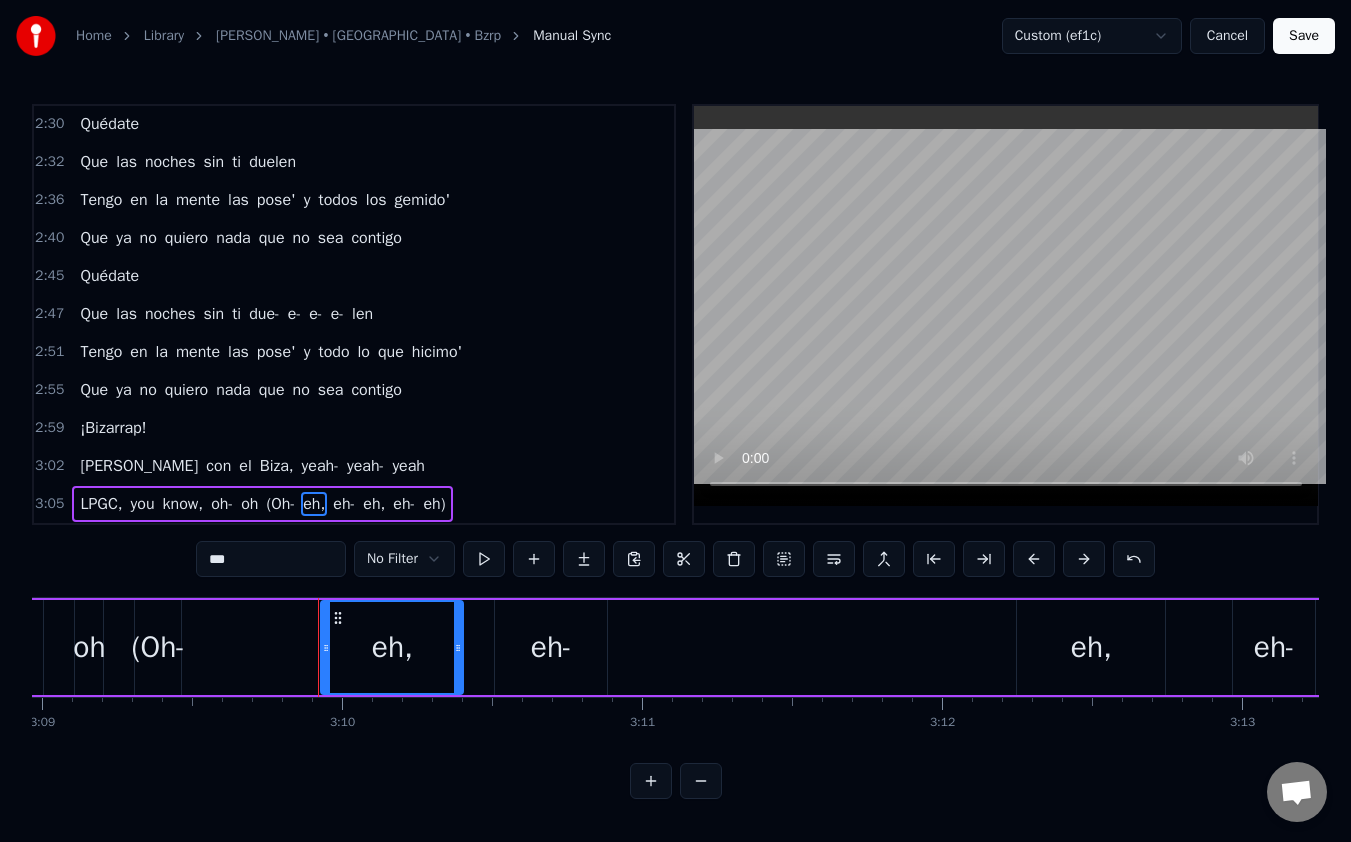click on "***" at bounding box center (271, 559) 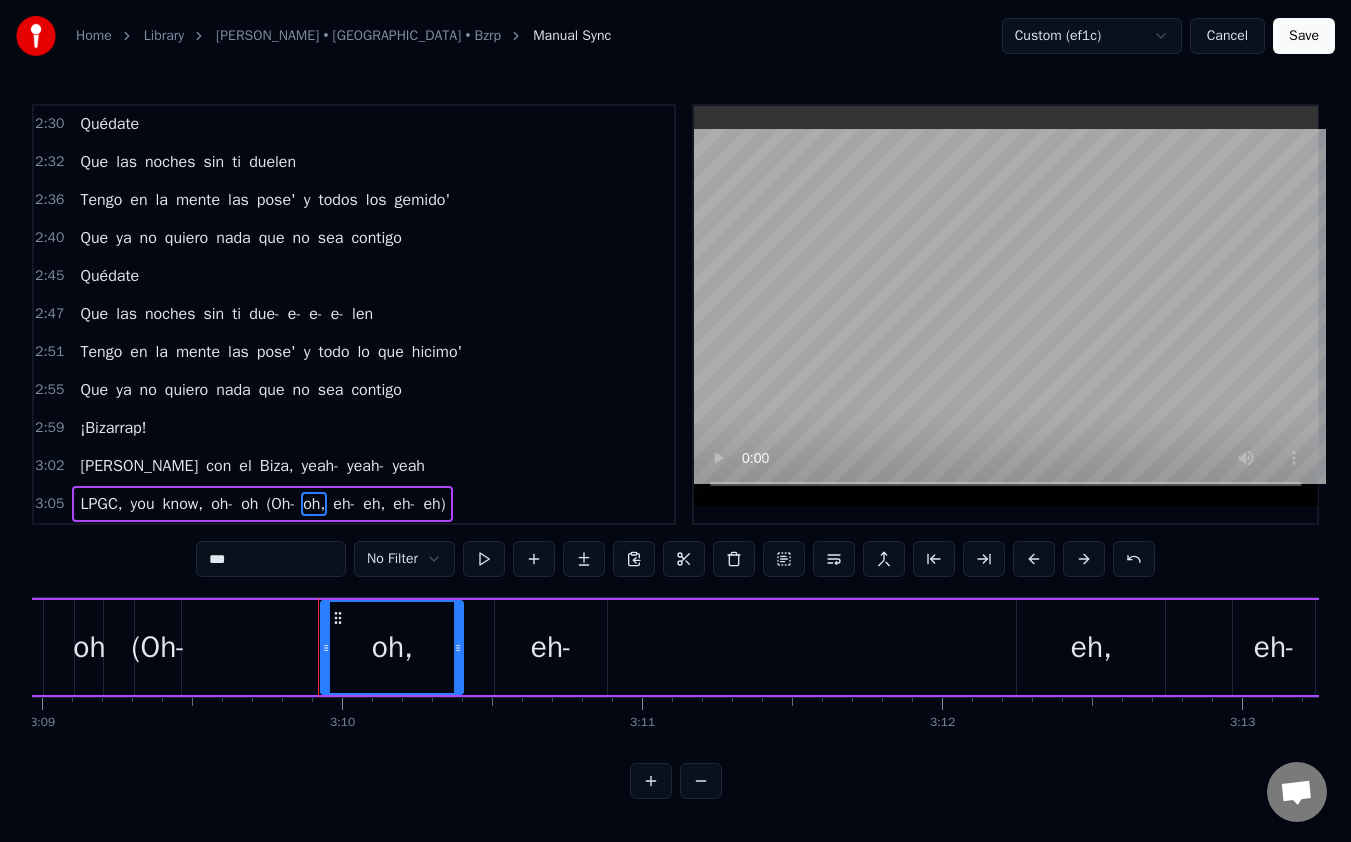 click on "0:06 Perreamos toda la noche y nos dormimo' a las die' 0:13 Llegué al club con el combo, rápido la vi lejos 0:17 Se pintaba los labios y la copa como espejo 0:21 Se acercó poco a poco y yo queriendo que me baile 0:25 Luego me dijo: "Vamos, que te enseño Buenos Aire'" 0:28 Y nos fuimos en una, empezamo' a la una 0:32 Y con la nota rápido nos dieron las tre' 0:36 Perreamos toda la noche y nos dormimo' a las die' 0:39 Ando rezándole a Dios pa' repetirlo otra ve' 0:43 Y nos fuimos en una, empezamo' a la una 0:47 Y con la nota rápido nos dieron las tre' 0:51 Perreamos toda la noche y nos dormimo' a las diez 0:54 Ando rezándole a Dios pa' repetirlo otra ve' (Eh- eh, eh- eh, eh- eh) 1:00 Dime, beba 1:01 Fecha y hora y te paso a buscar 1:[DEMOGRAPHIC_DATA] le llego donde los demás tú sabes que no le llegan 1:04 Ruido de botellas [PERSON_NAME] de las copas al brindar 1:06 Pero solo escucho cómo late (Eh- eh, eh- eh) 1:08 Mi corazón cuando veo ese cuerpo 'e escaparate 1:10 El traje combina con la Mercede' granate 1:13 No" at bounding box center [675, 451] 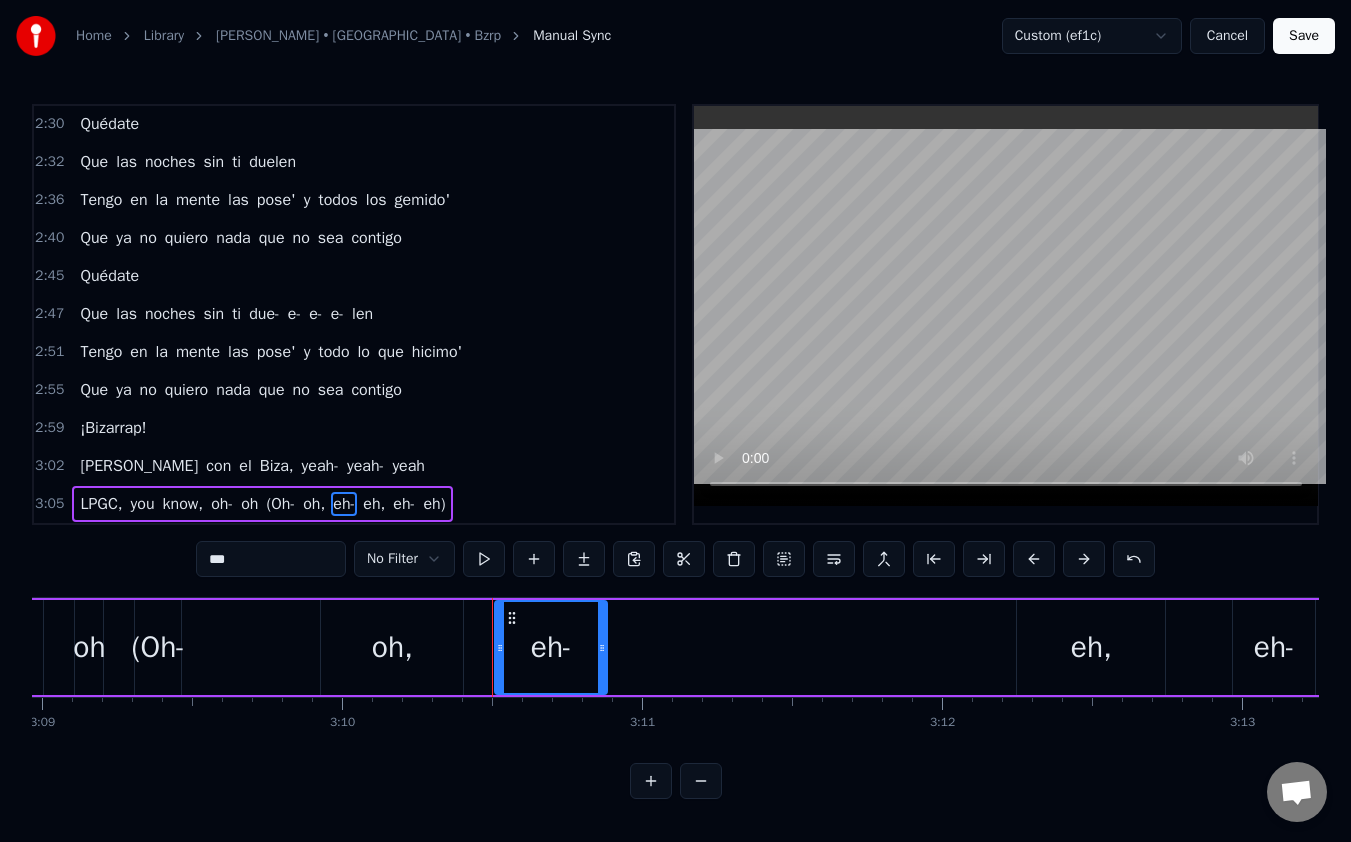 click on "***" at bounding box center (271, 559) 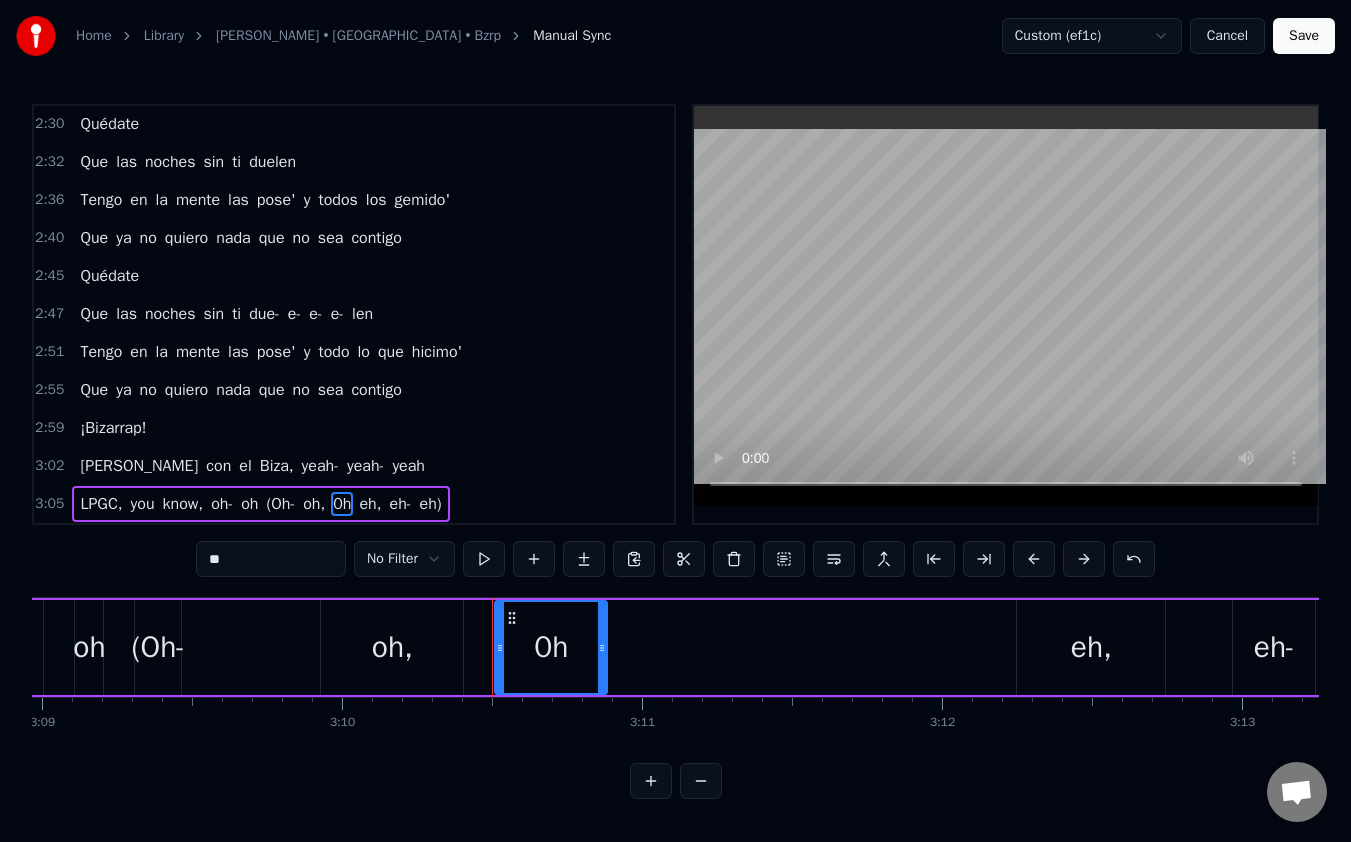 type on "*" 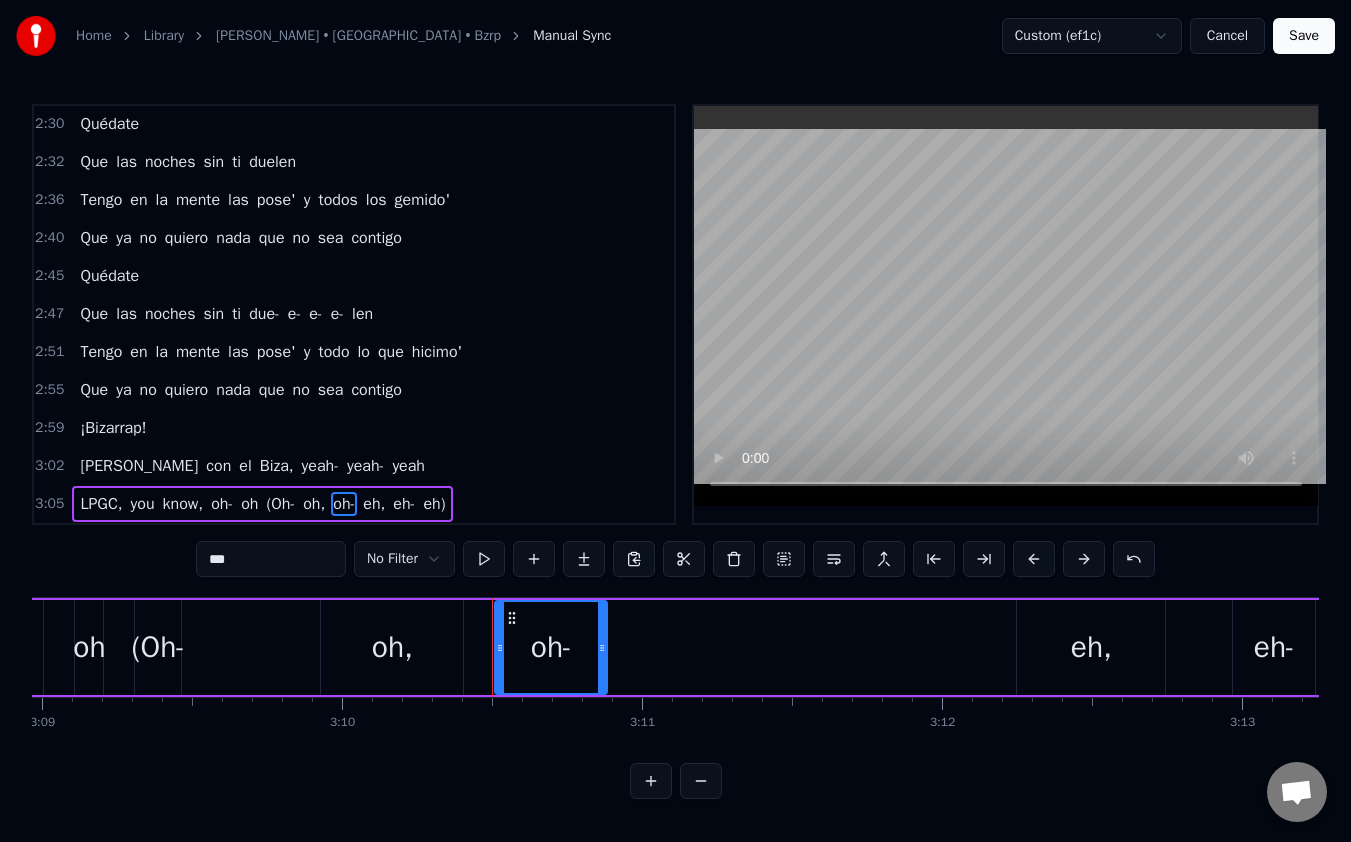 click on "eh," at bounding box center (374, 504) 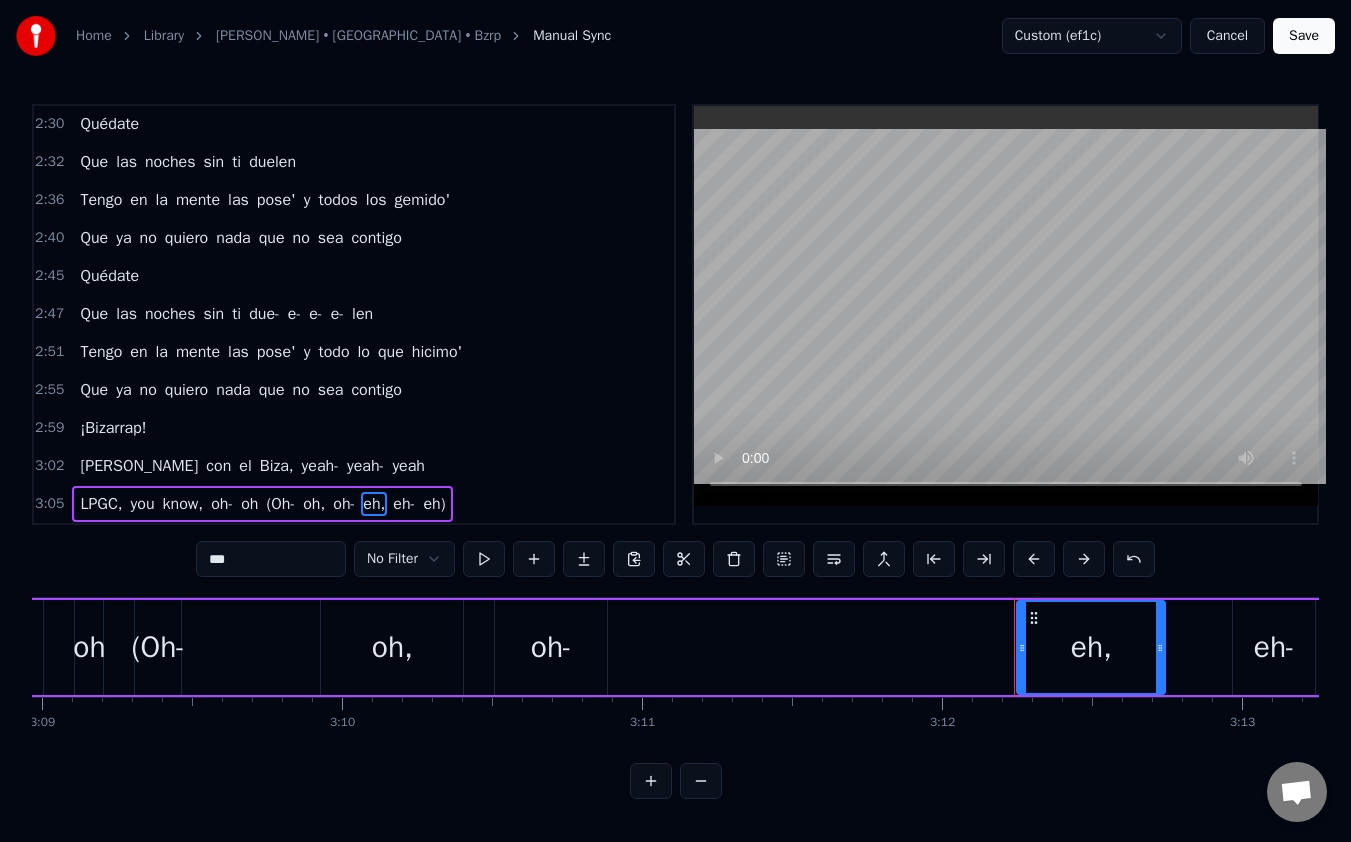 click on "***" at bounding box center [271, 559] 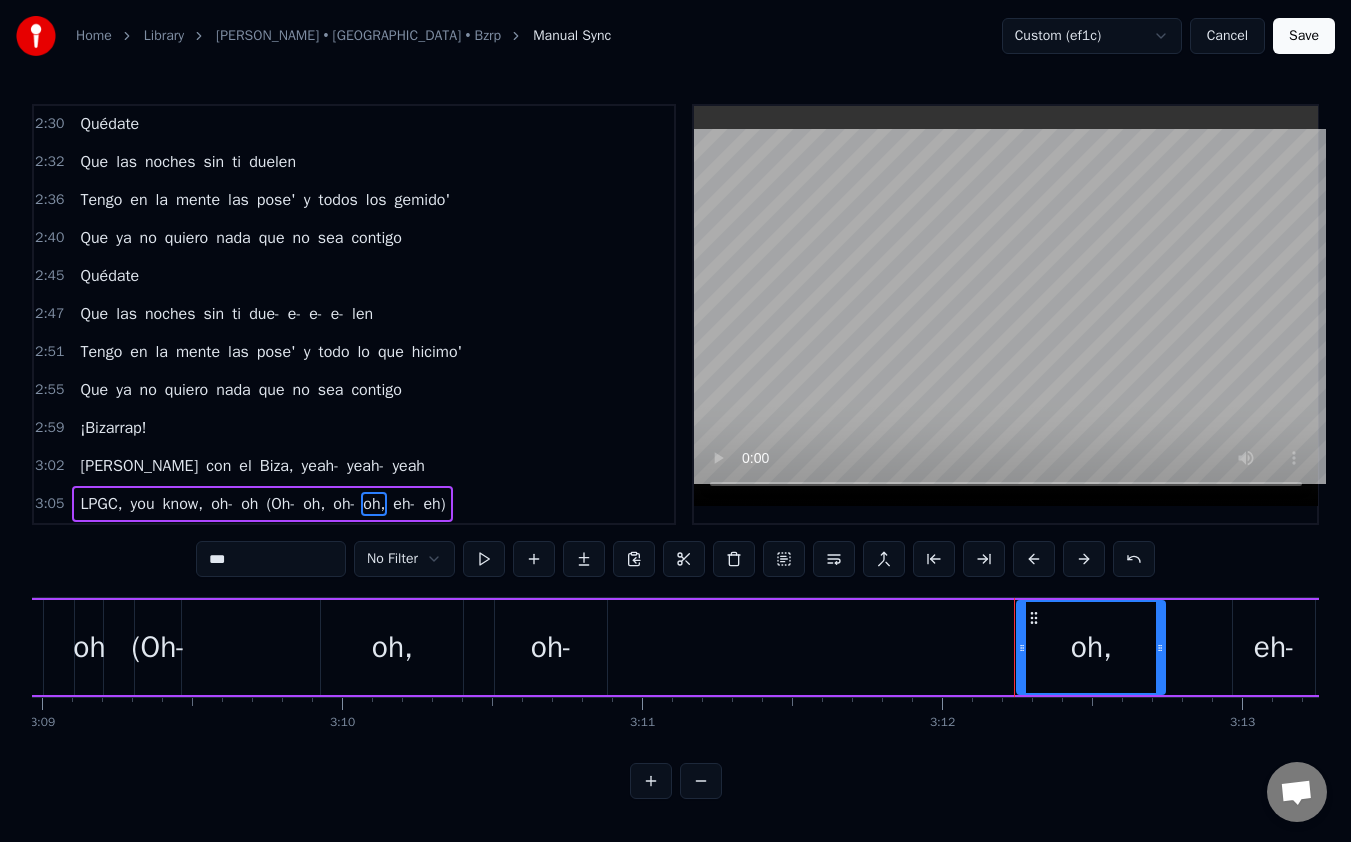 click on "eh-" at bounding box center [404, 504] 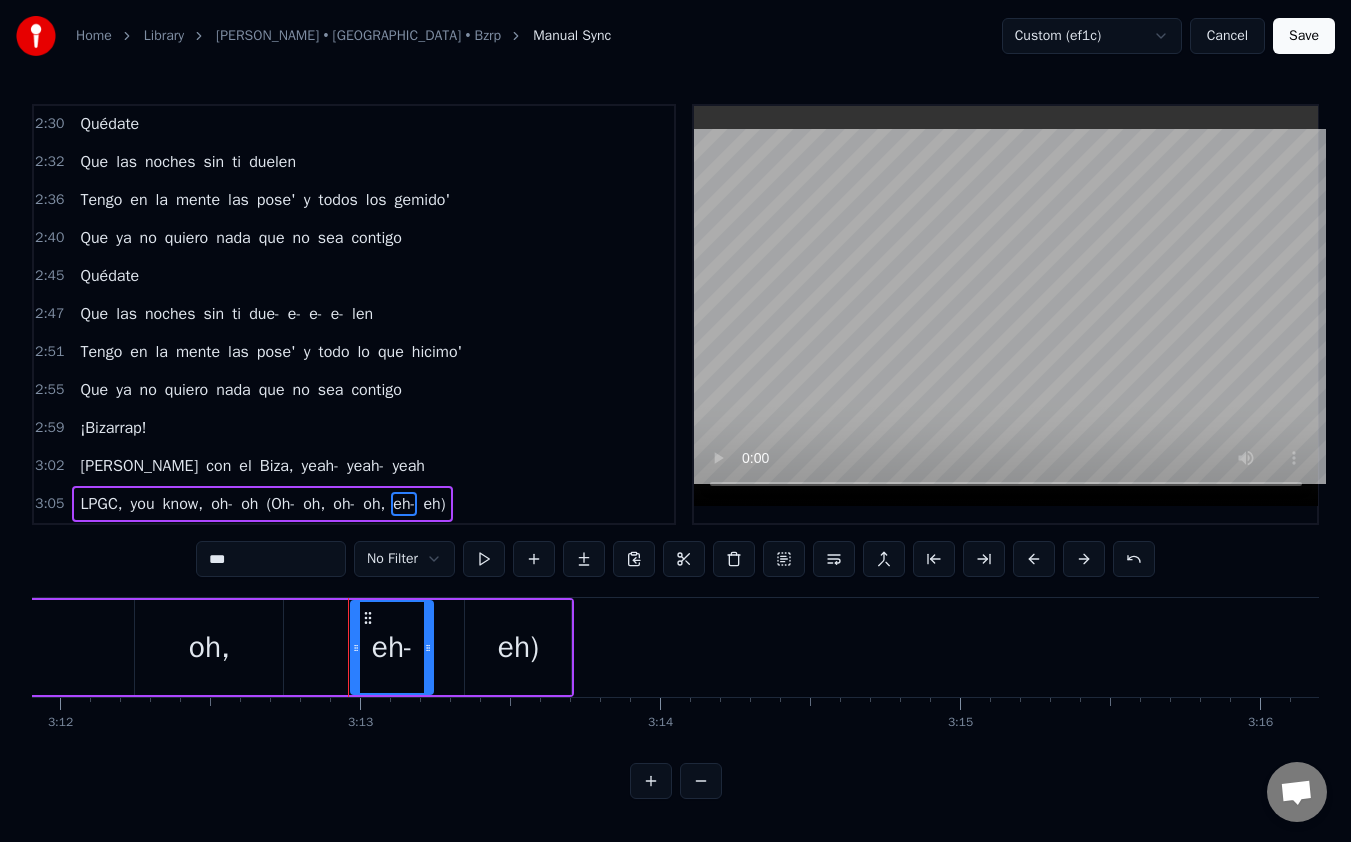 scroll, scrollTop: 0, scrollLeft: 57788, axis: horizontal 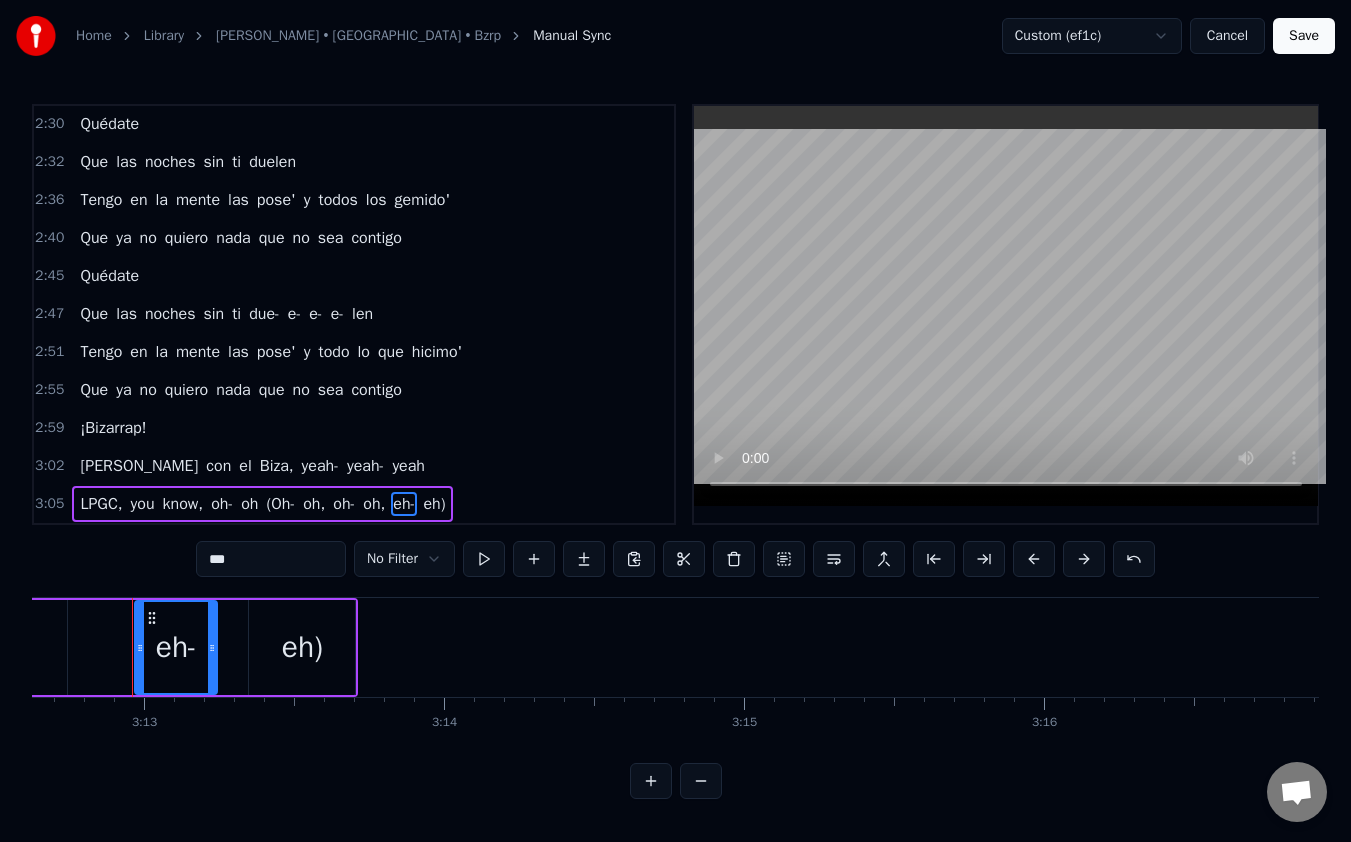 click on "***" at bounding box center [271, 559] 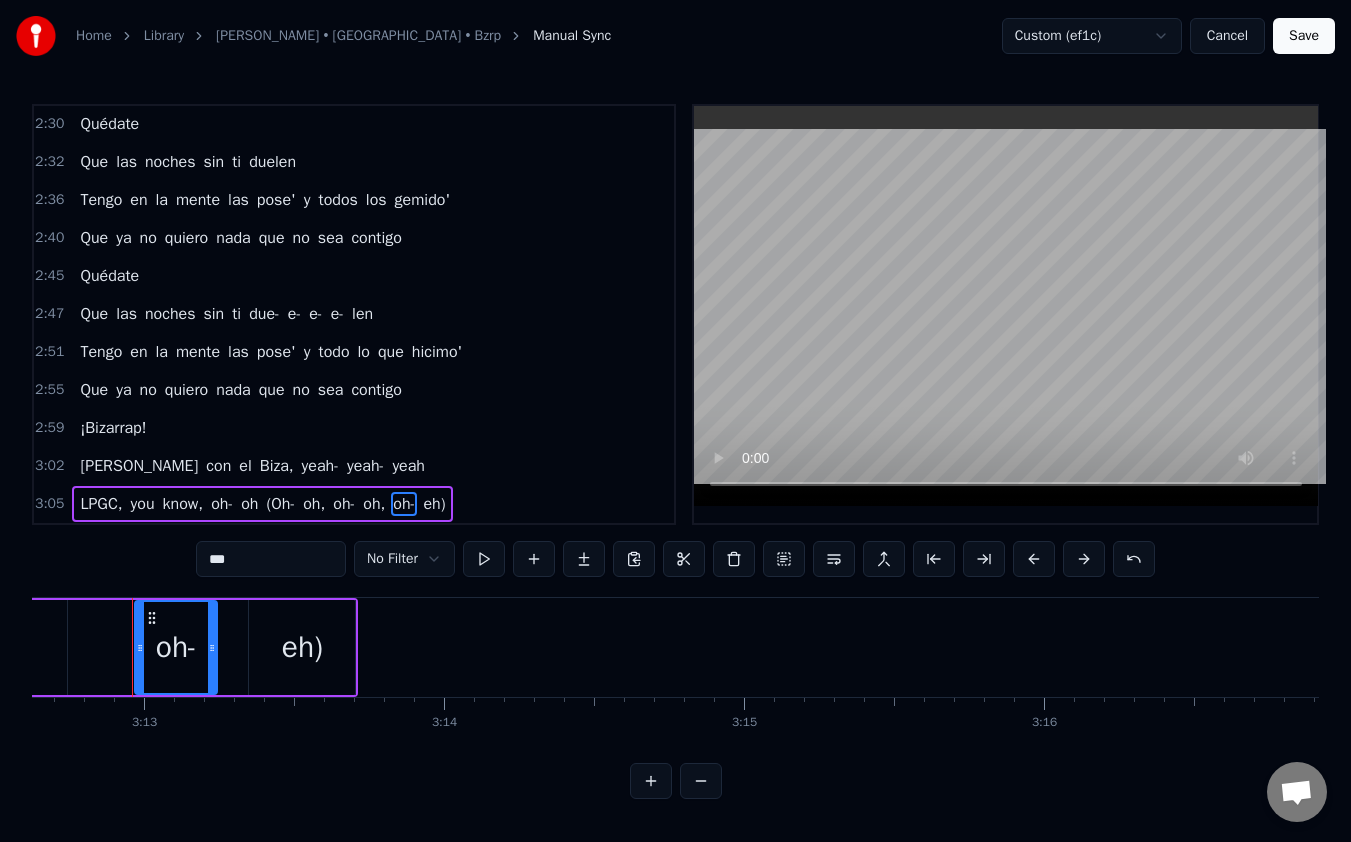 click on "eh)" at bounding box center (434, 504) 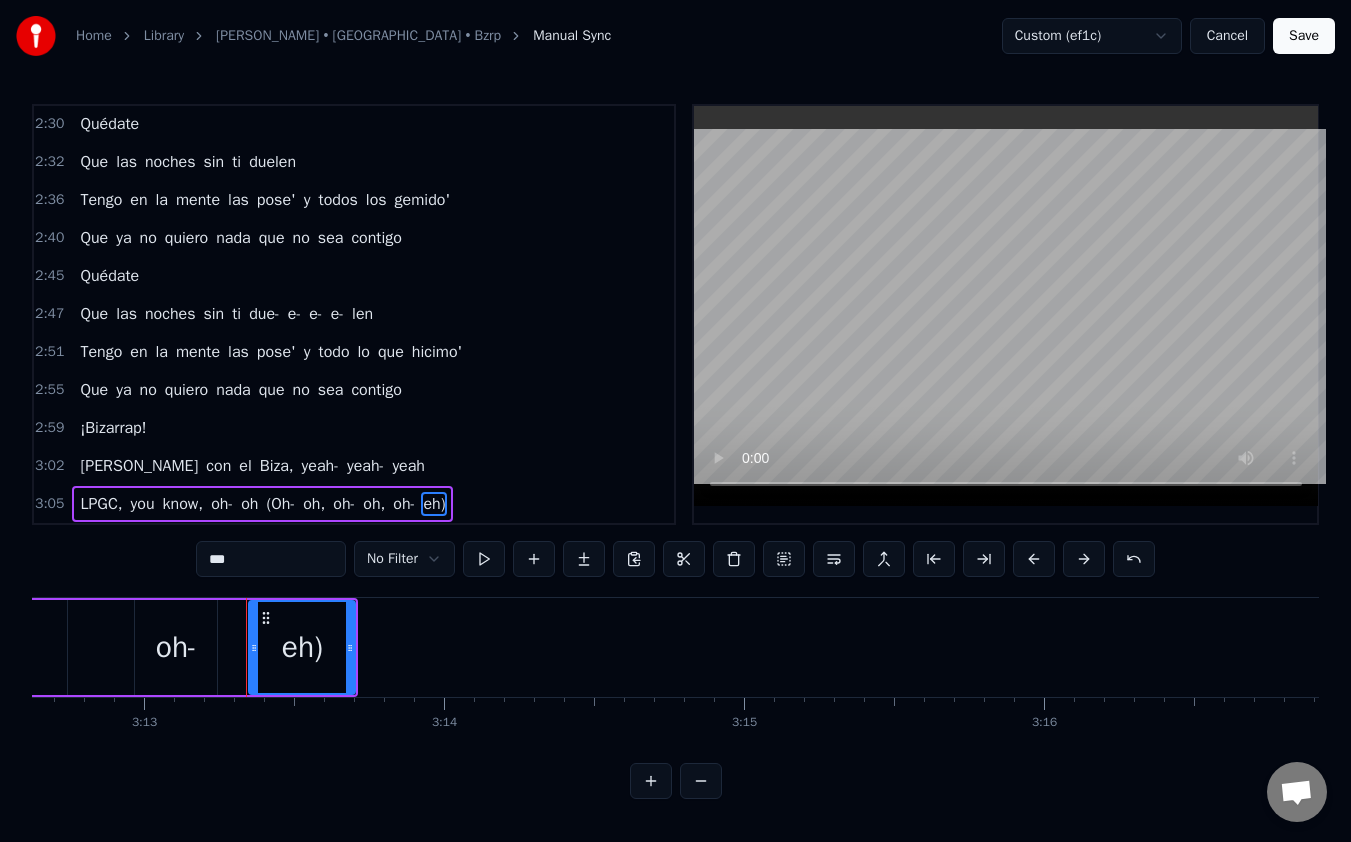 click on "***" at bounding box center [271, 559] 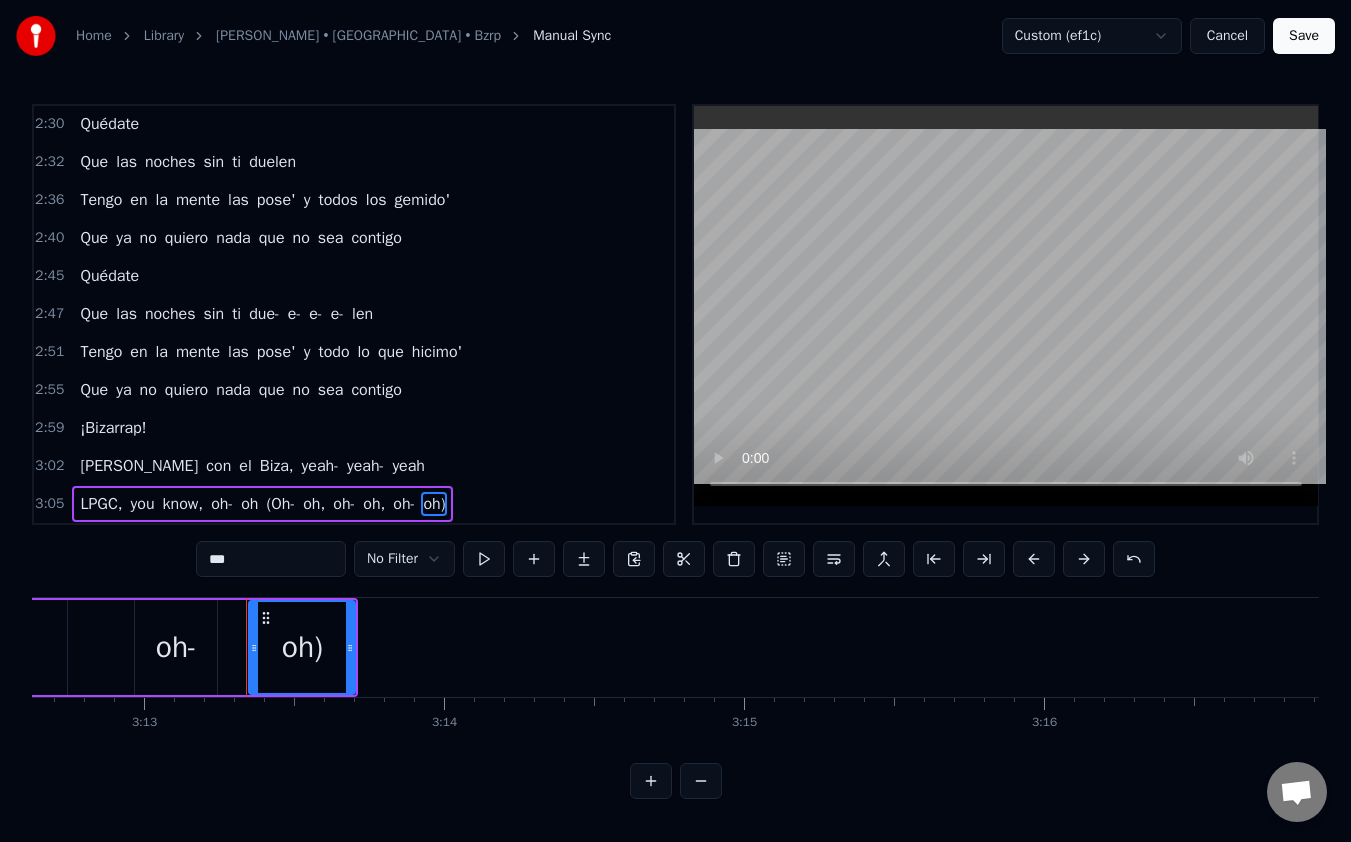click on "0:06 Perreamos toda la noche y nos dormimo' a las die' 0:13 Llegué al club con el combo, rápido la vi lejos 0:17 Se pintaba los labios y la copa como espejo 0:21 Se acercó poco a poco y yo queriendo que me baile 0:25 Luego me dijo: "Vamos, que te enseño Buenos Aire'" 0:28 Y nos fuimos en una, empezamo' a la una 0:32 Y con la nota rápido nos dieron las tre' 0:36 Perreamos toda la noche y nos dormimo' a las die' 0:39 Ando rezándole a Dios pa' repetirlo otra ve' 0:43 Y nos fuimos en una, empezamo' a la una 0:47 Y con la nota rápido nos dieron las tre' 0:51 Perreamos toda la noche y nos dormimo' a las diez 0:54 Ando rezándole a Dios pa' repetirlo otra ve' (Eh- eh, eh- eh, eh- eh) 1:00 Dime, beba 1:01 Fecha y hora y te paso a buscar 1:[DEMOGRAPHIC_DATA] le llego donde los demás tú sabes que no le llegan 1:04 Ruido de botellas [PERSON_NAME] de las copas al brindar 1:06 Pero solo escucho cómo late (Eh- eh, eh- eh) 1:08 Mi corazón cuando veo ese cuerpo 'e escaparate 1:10 El traje combina con la Mercede' granate 1:13 No" at bounding box center (675, 451) 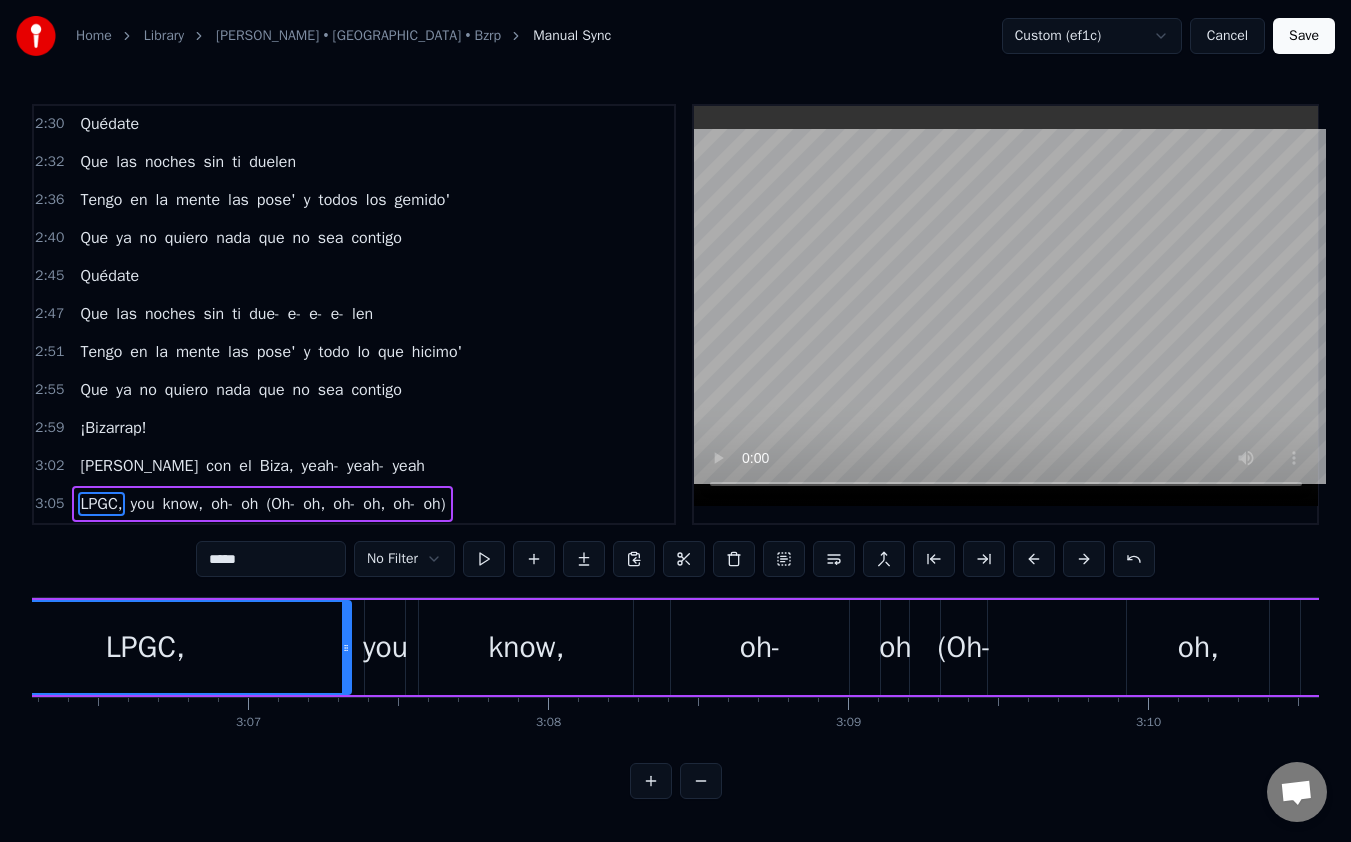 scroll, scrollTop: 0, scrollLeft: 55688, axis: horizontal 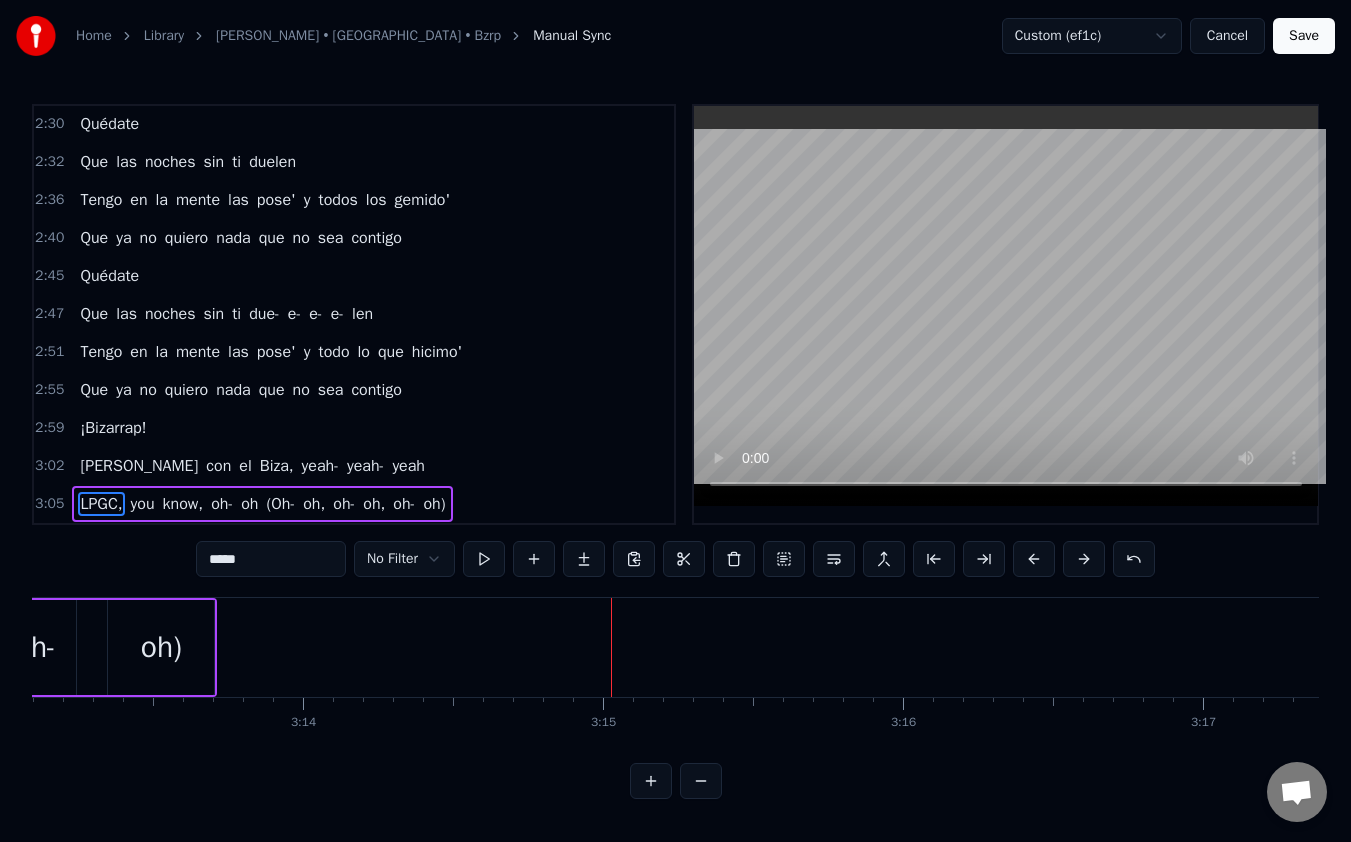 click on "LPGC," at bounding box center (101, 504) 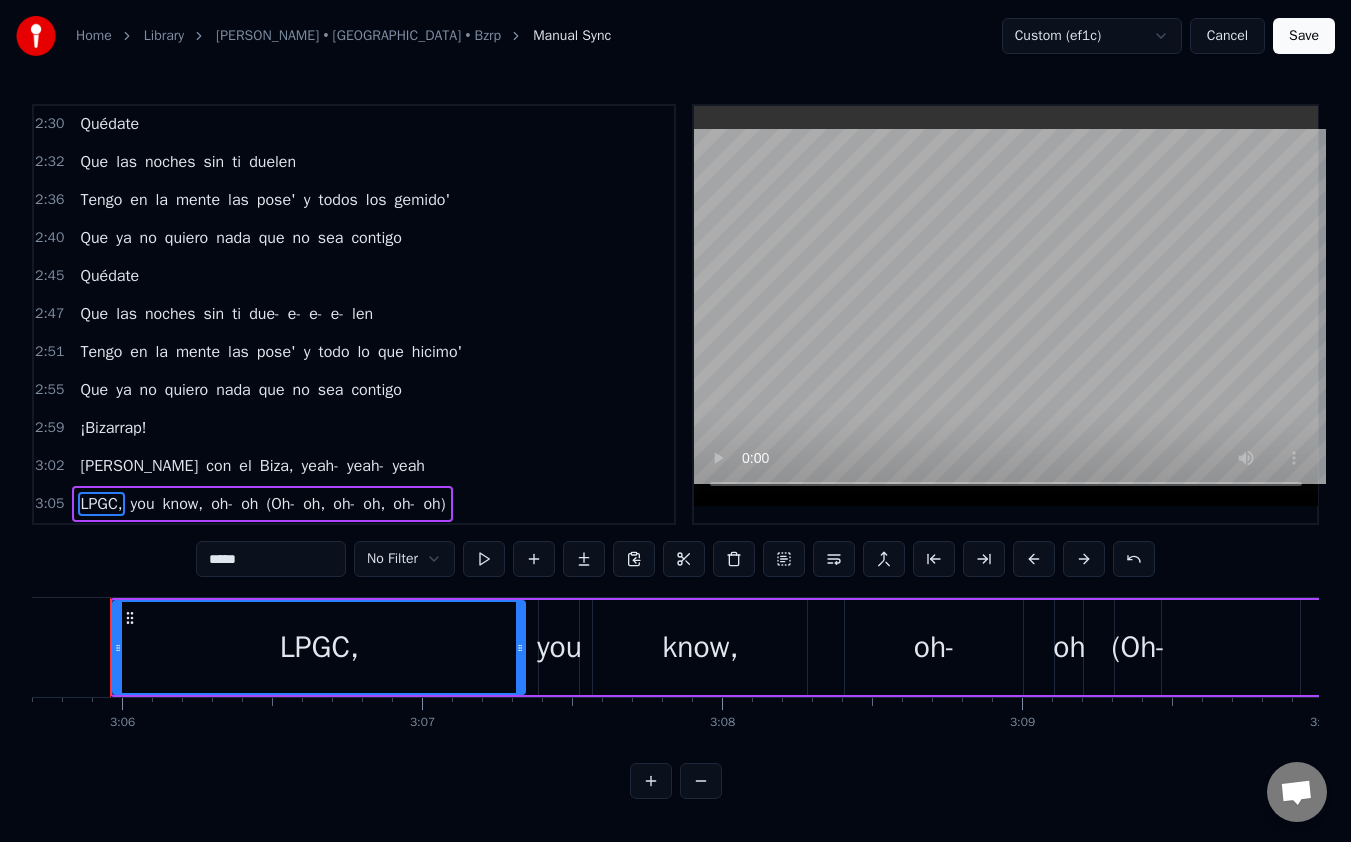 scroll, scrollTop: 0, scrollLeft: 55688, axis: horizontal 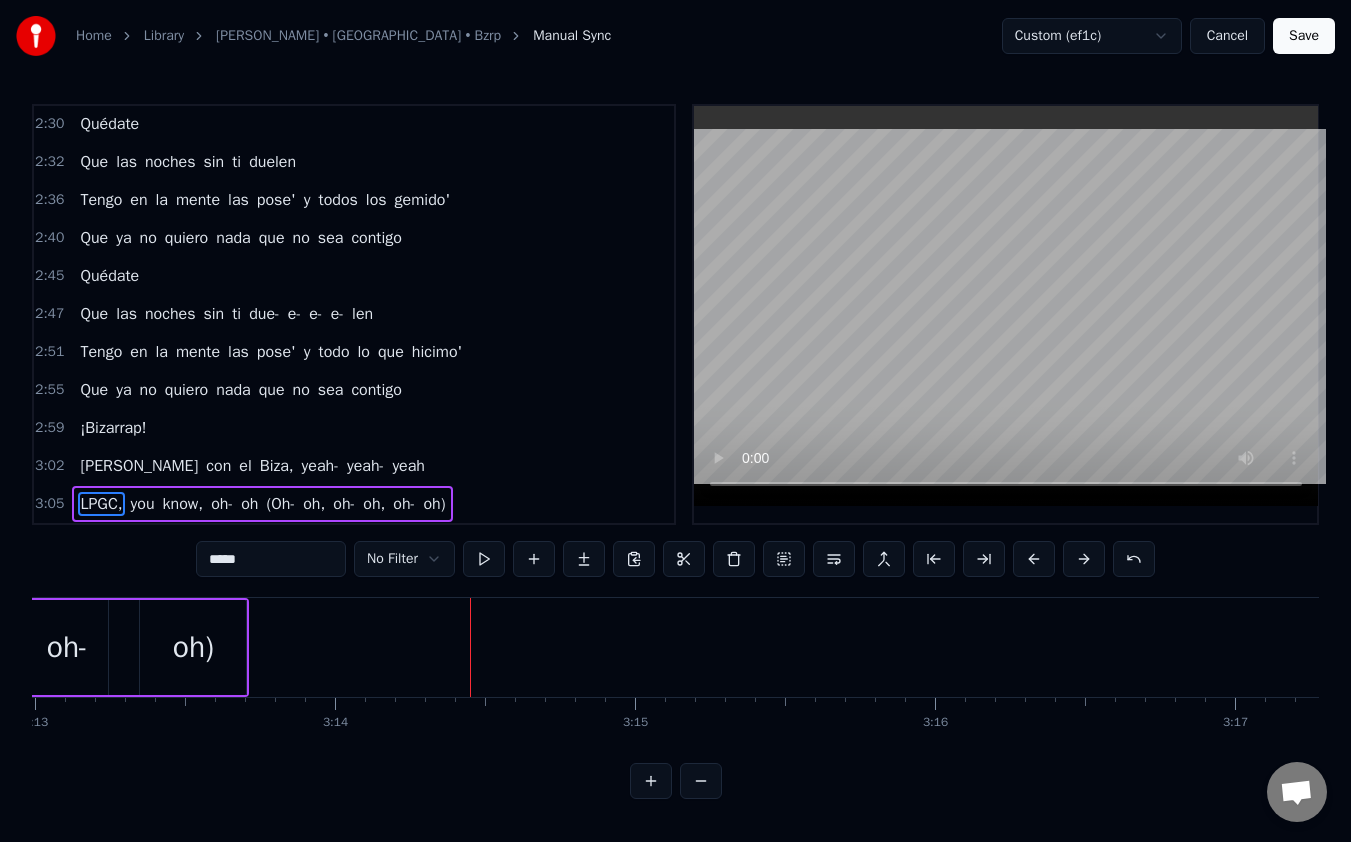 click on "oh-" at bounding box center [404, 504] 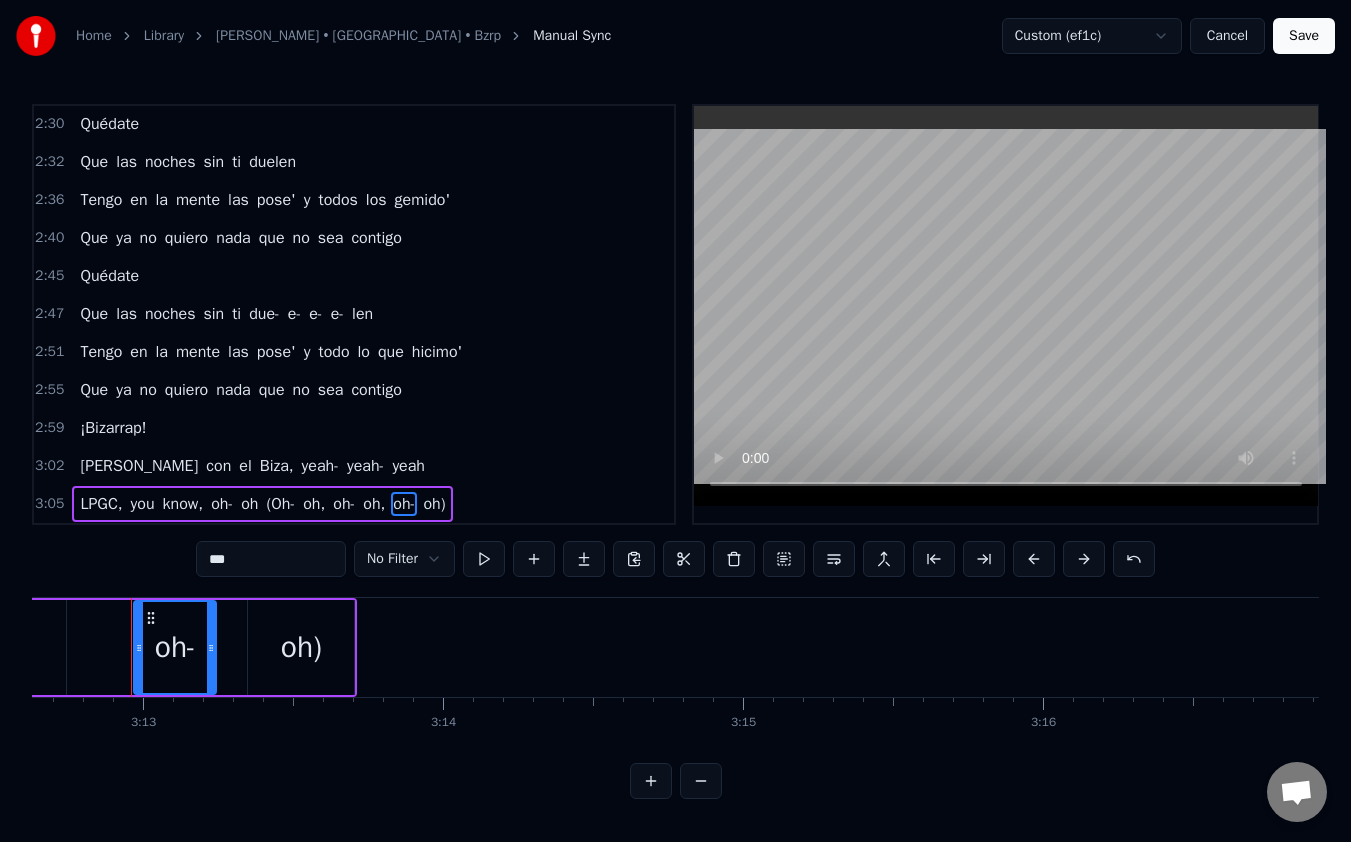 scroll, scrollTop: 0, scrollLeft: 57788, axis: horizontal 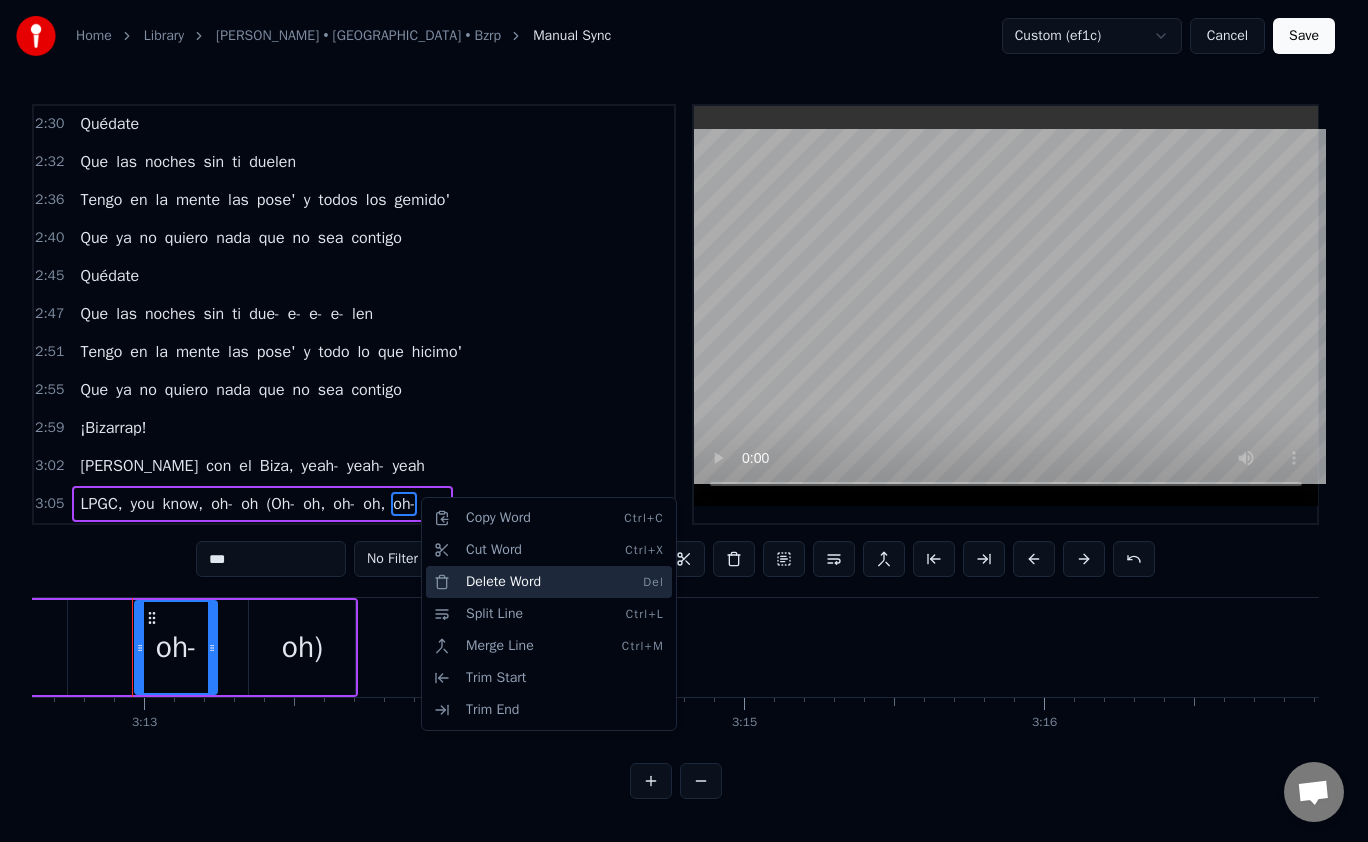click on "Delete Word Del" at bounding box center [549, 582] 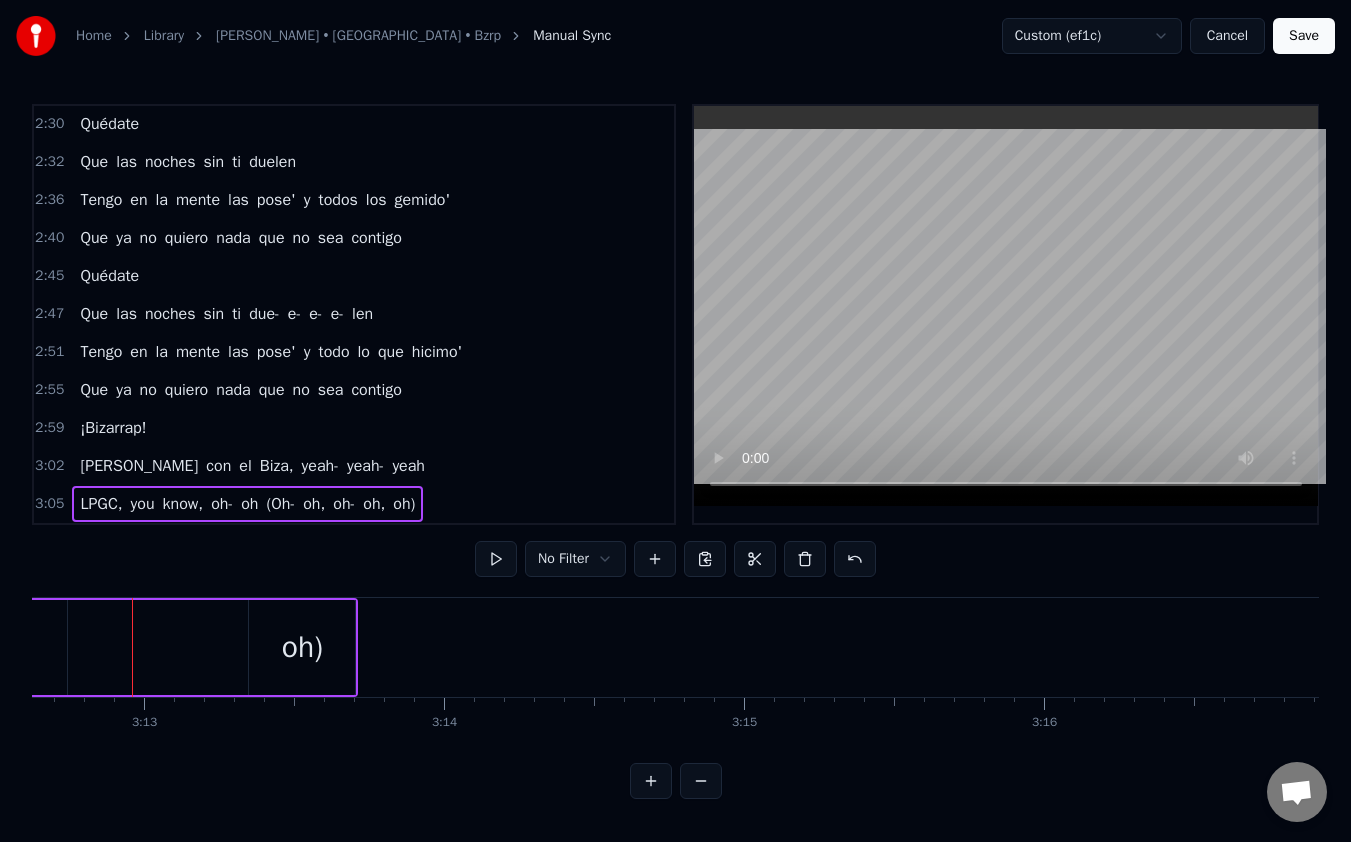 click on "oh," at bounding box center [374, 504] 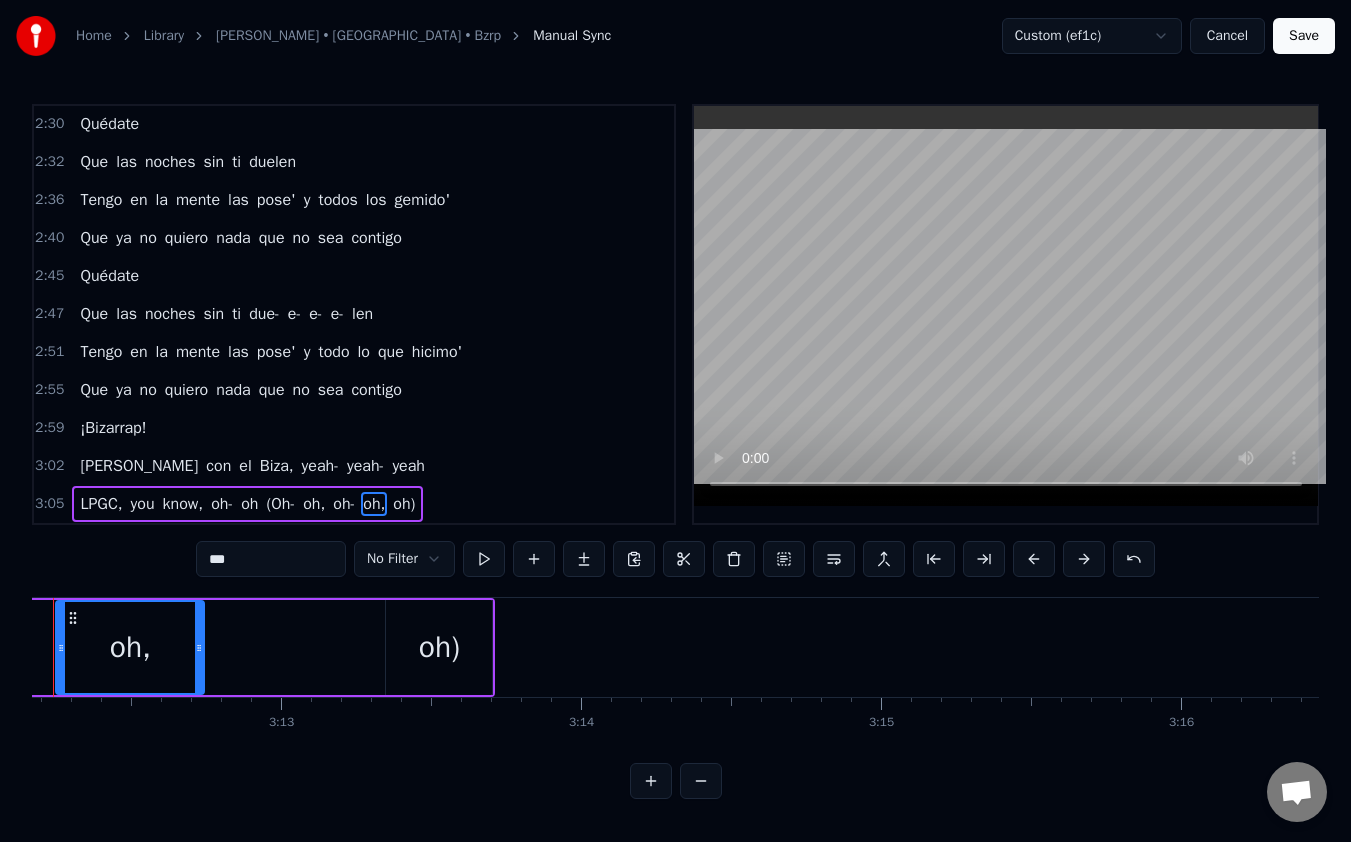 scroll, scrollTop: 0, scrollLeft: 57572, axis: horizontal 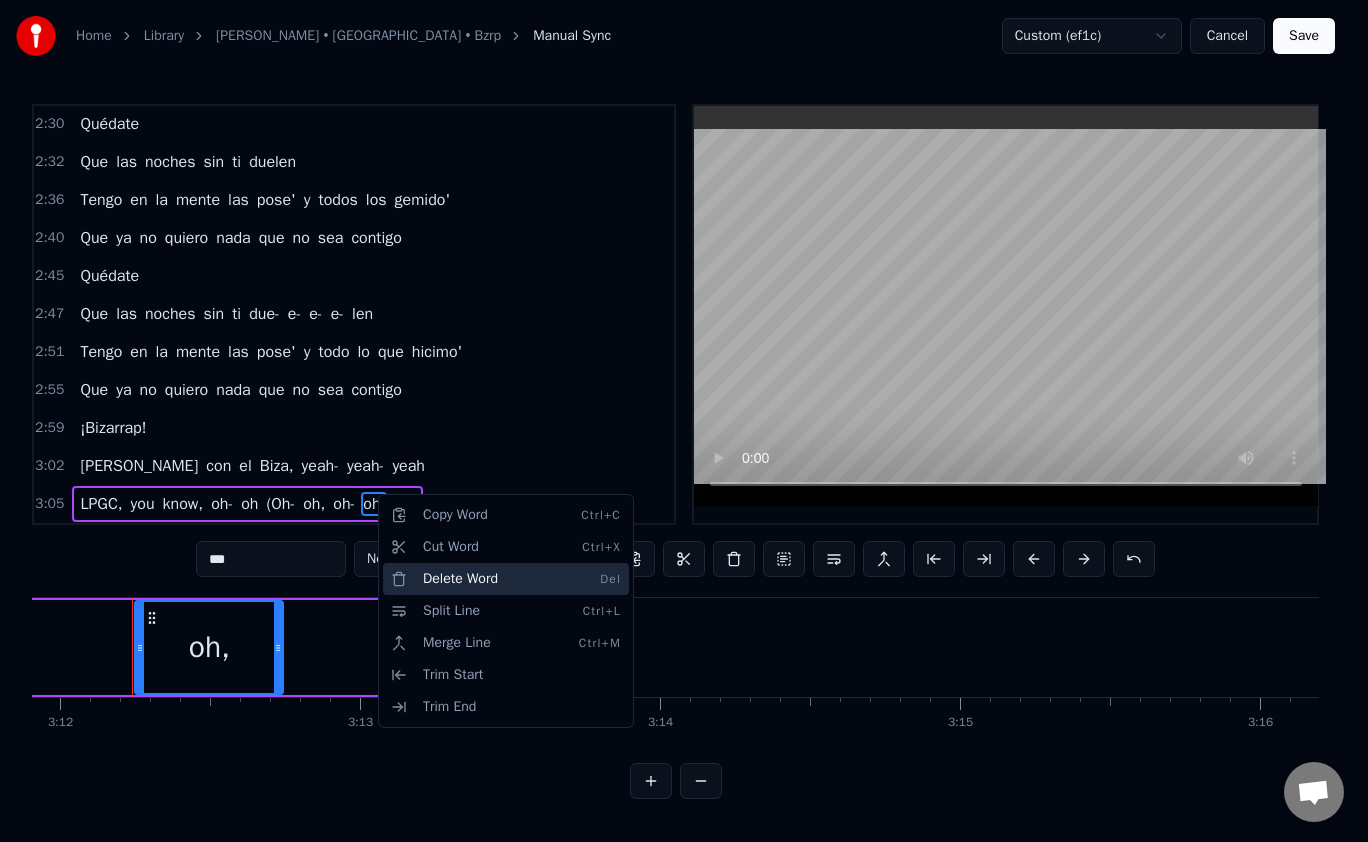 click on "Delete Word Del" at bounding box center (506, 579) 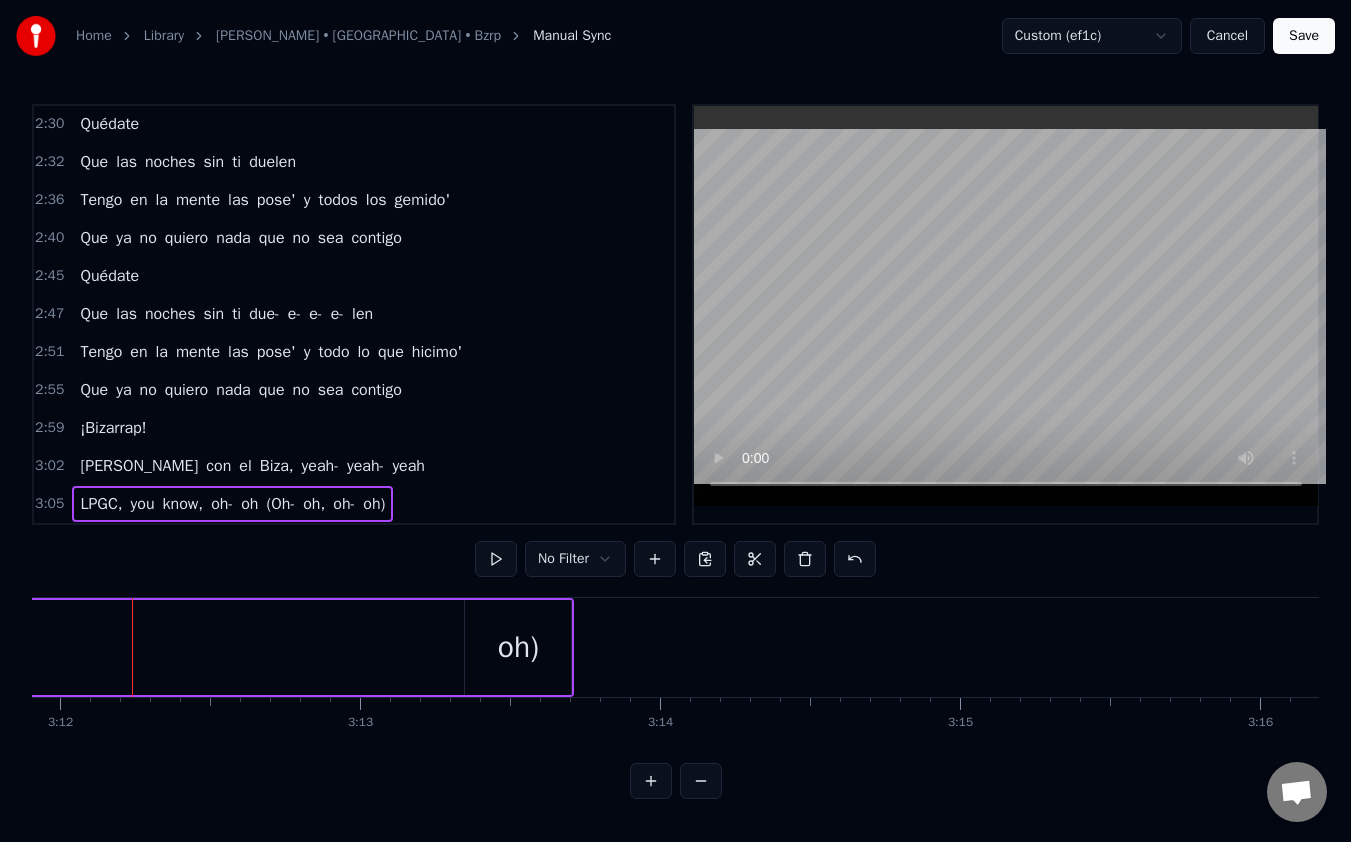 click on "LPGC," at bounding box center [101, 504] 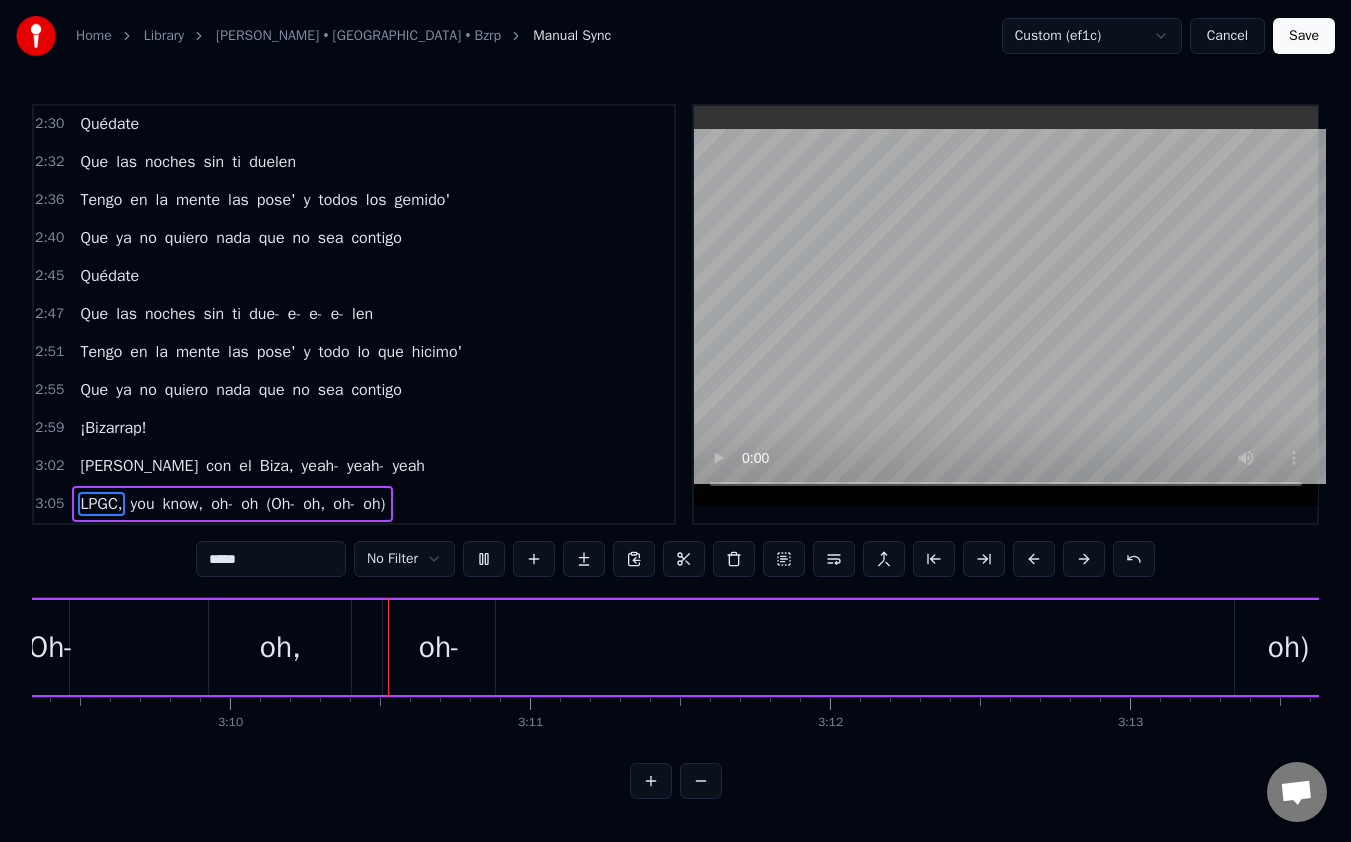scroll, scrollTop: 0, scrollLeft: 56834, axis: horizontal 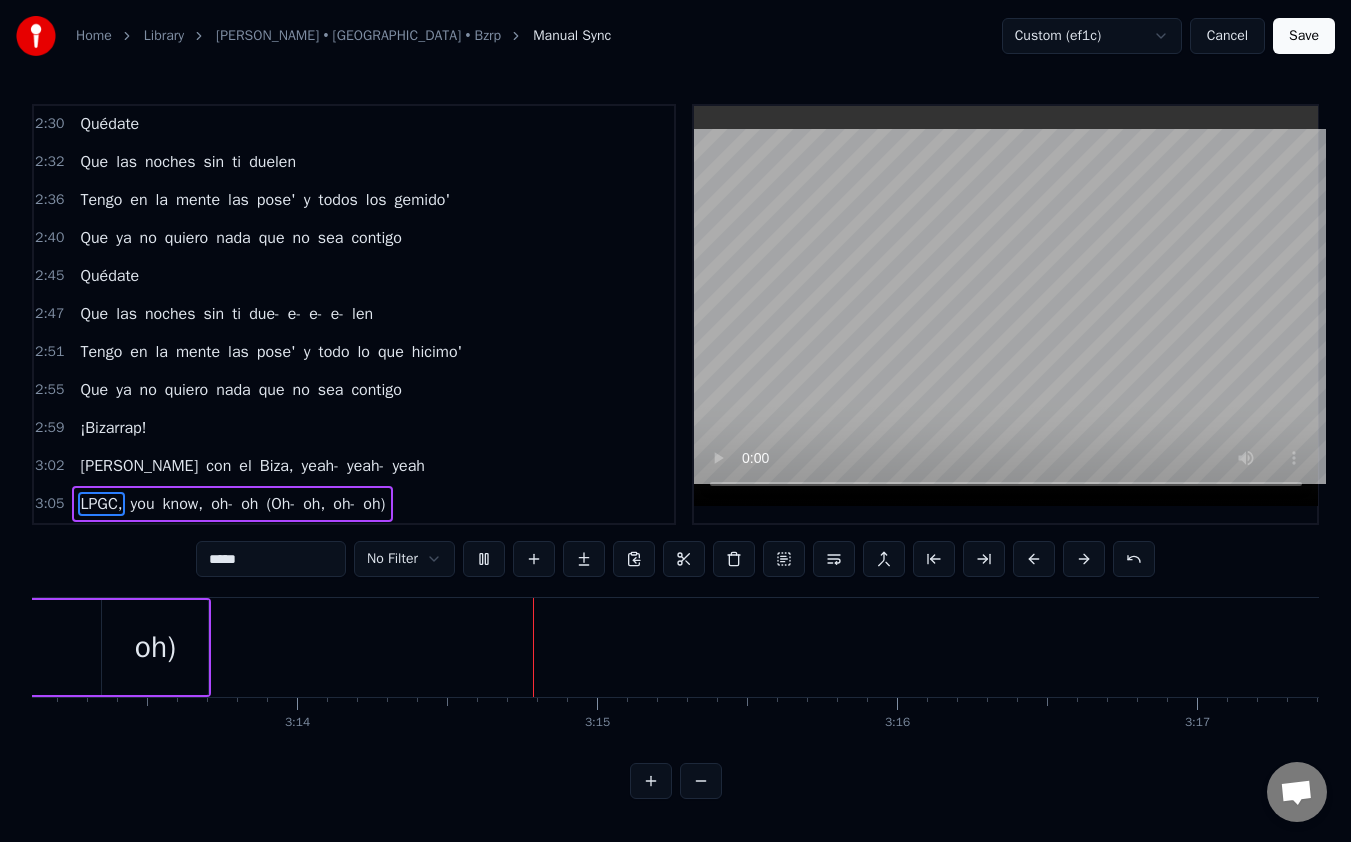 click on "LPGC," at bounding box center (101, 504) 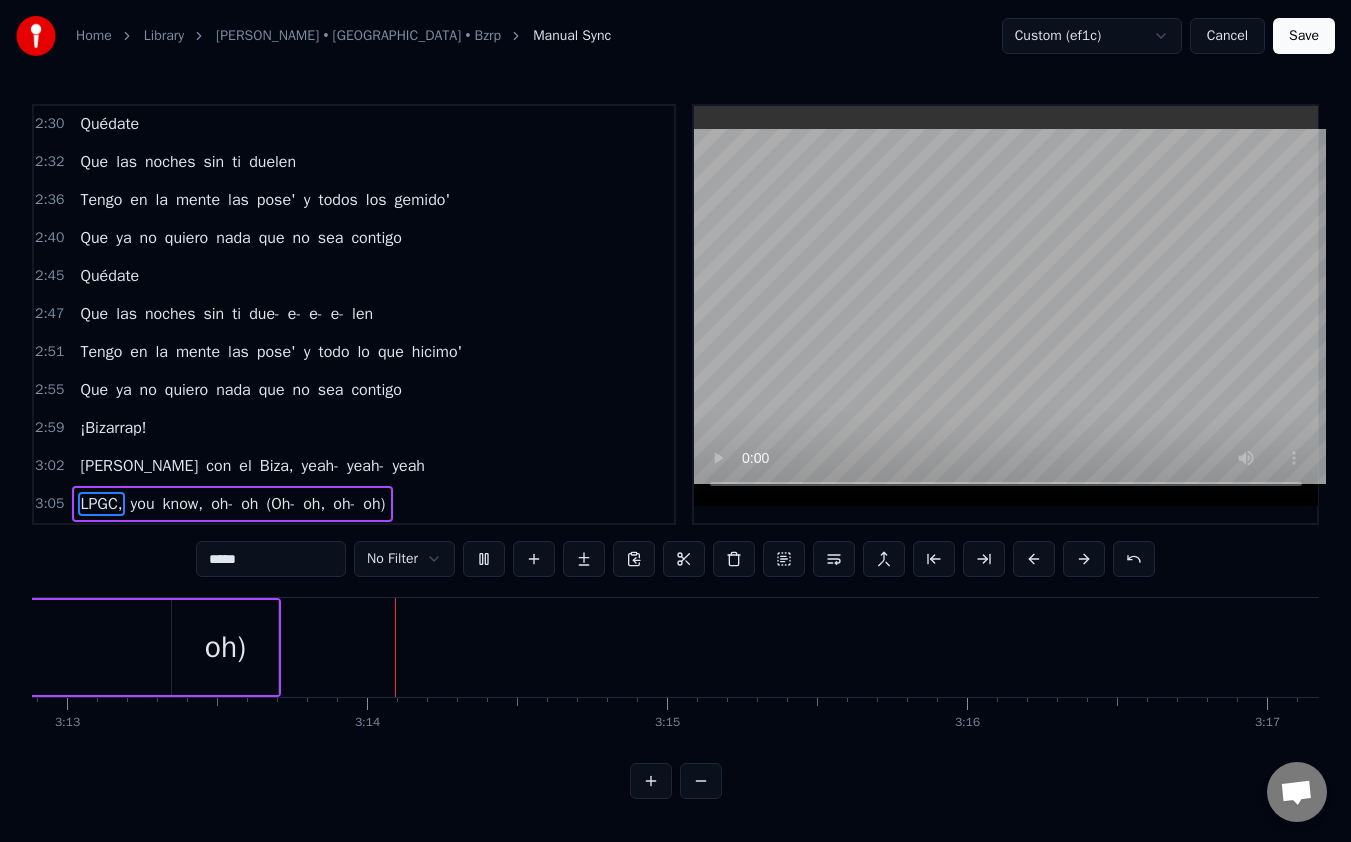 scroll, scrollTop: 0, scrollLeft: 57927, axis: horizontal 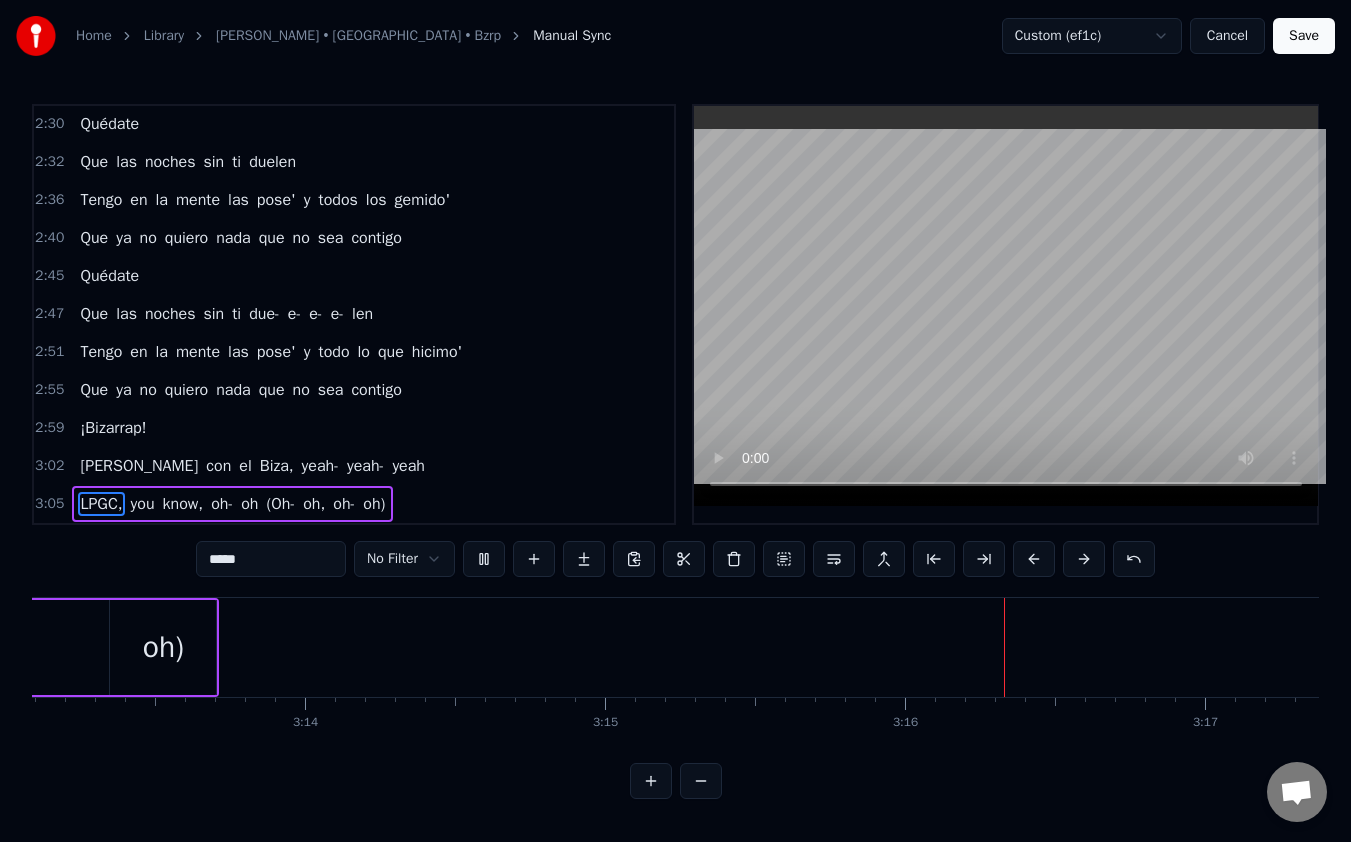 click on "oh)" at bounding box center [163, 647] 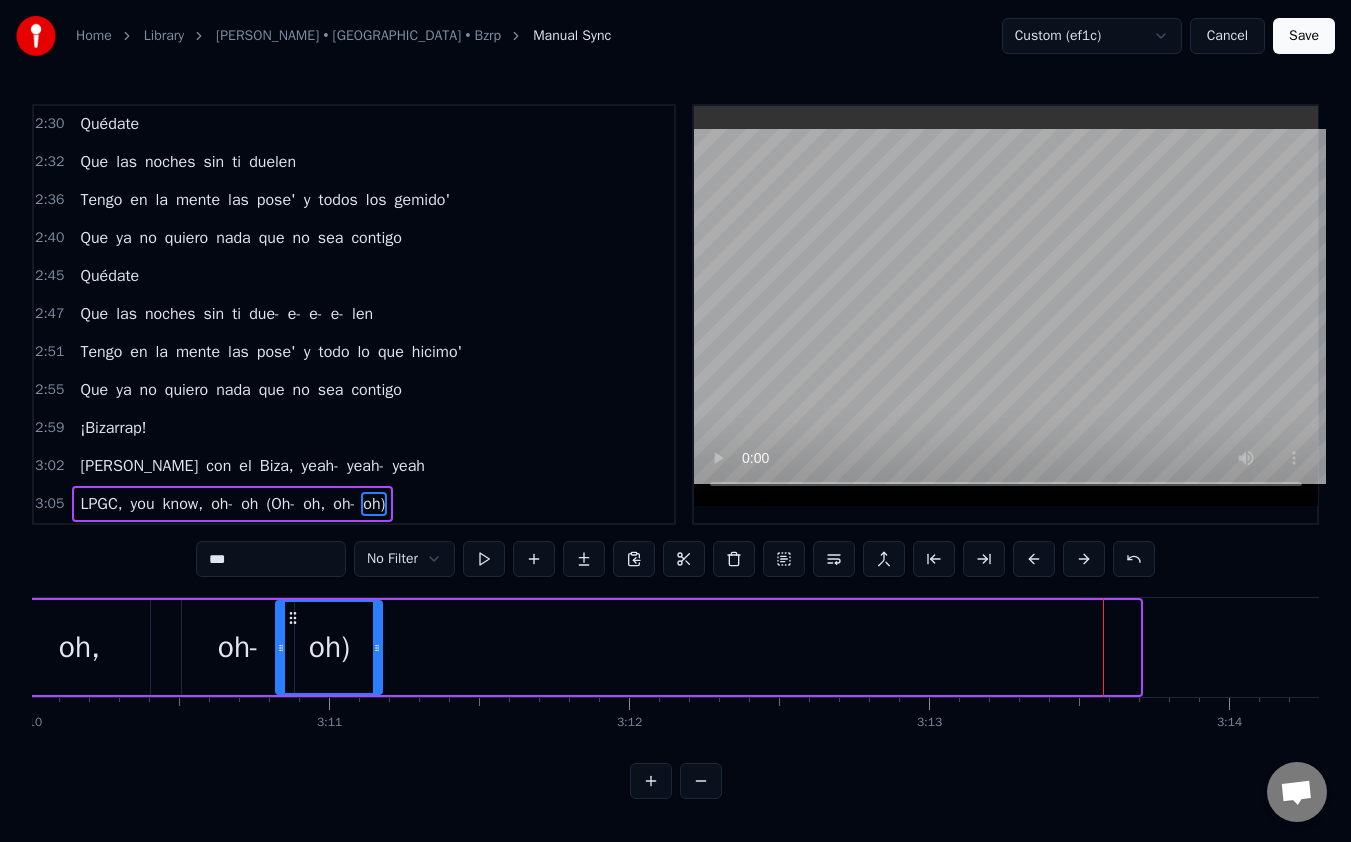 scroll, scrollTop: 0, scrollLeft: 57001, axis: horizontal 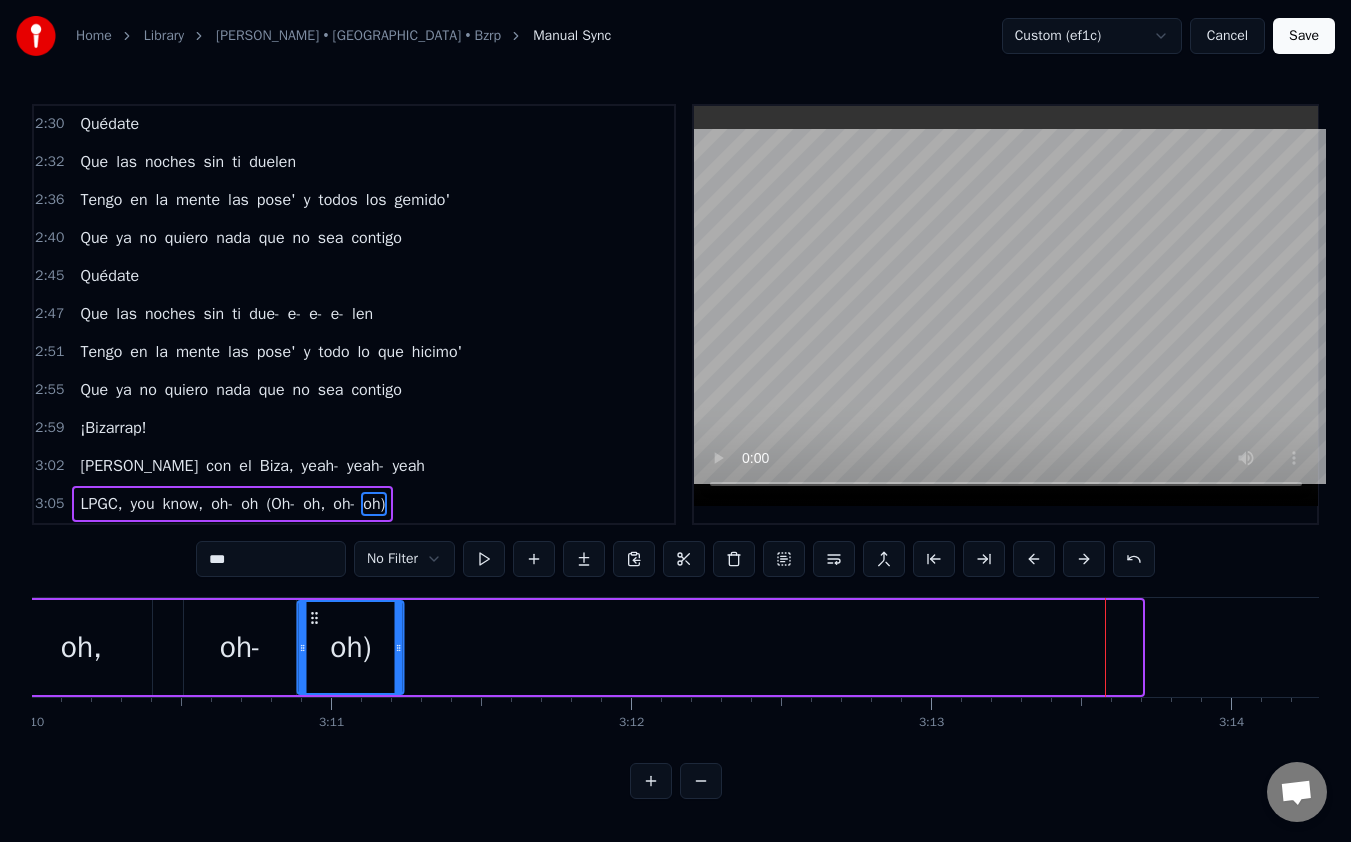 drag, startPoint x: 969, startPoint y: 610, endPoint x: 317, endPoint y: 623, distance: 652.1296 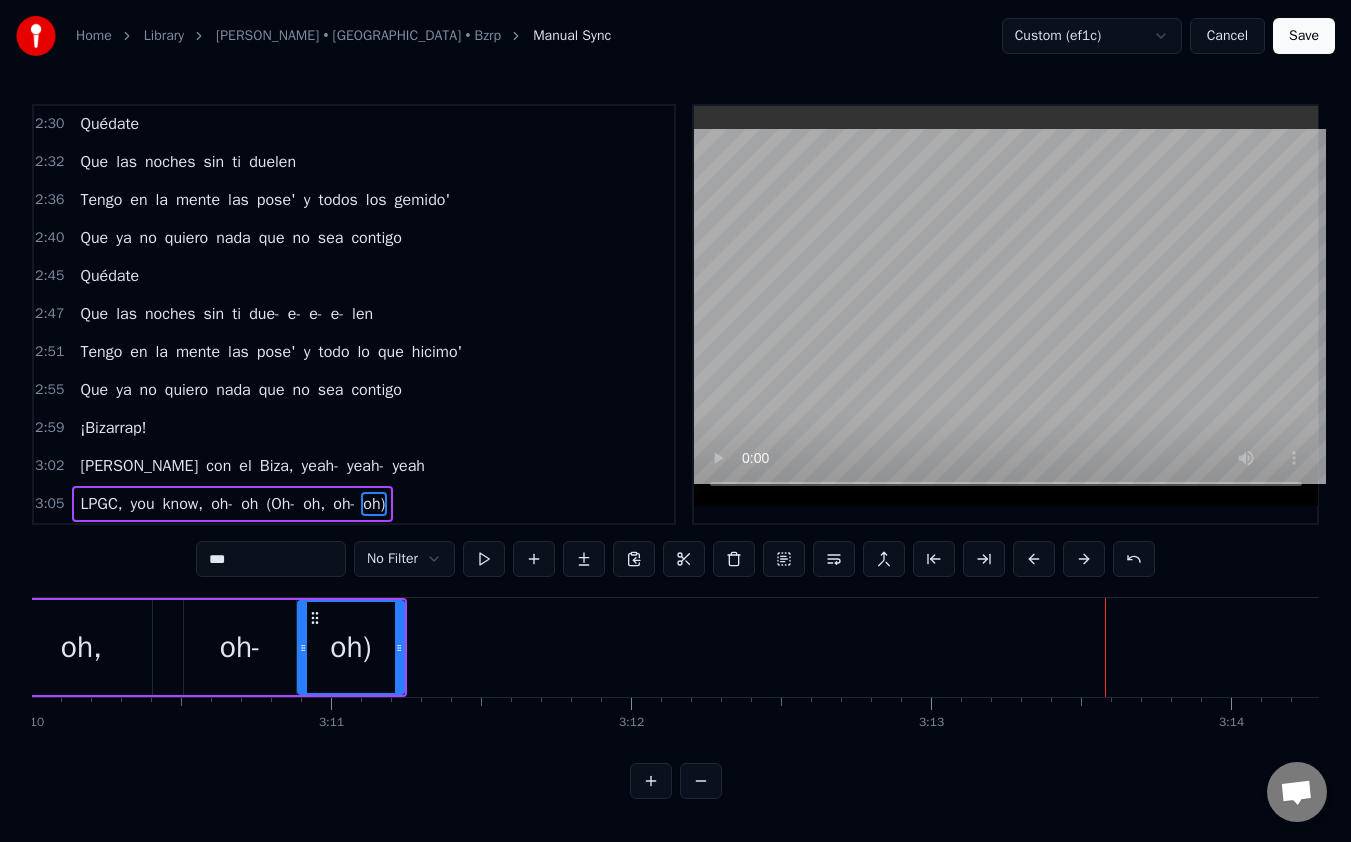 click on "LPGC," at bounding box center [101, 504] 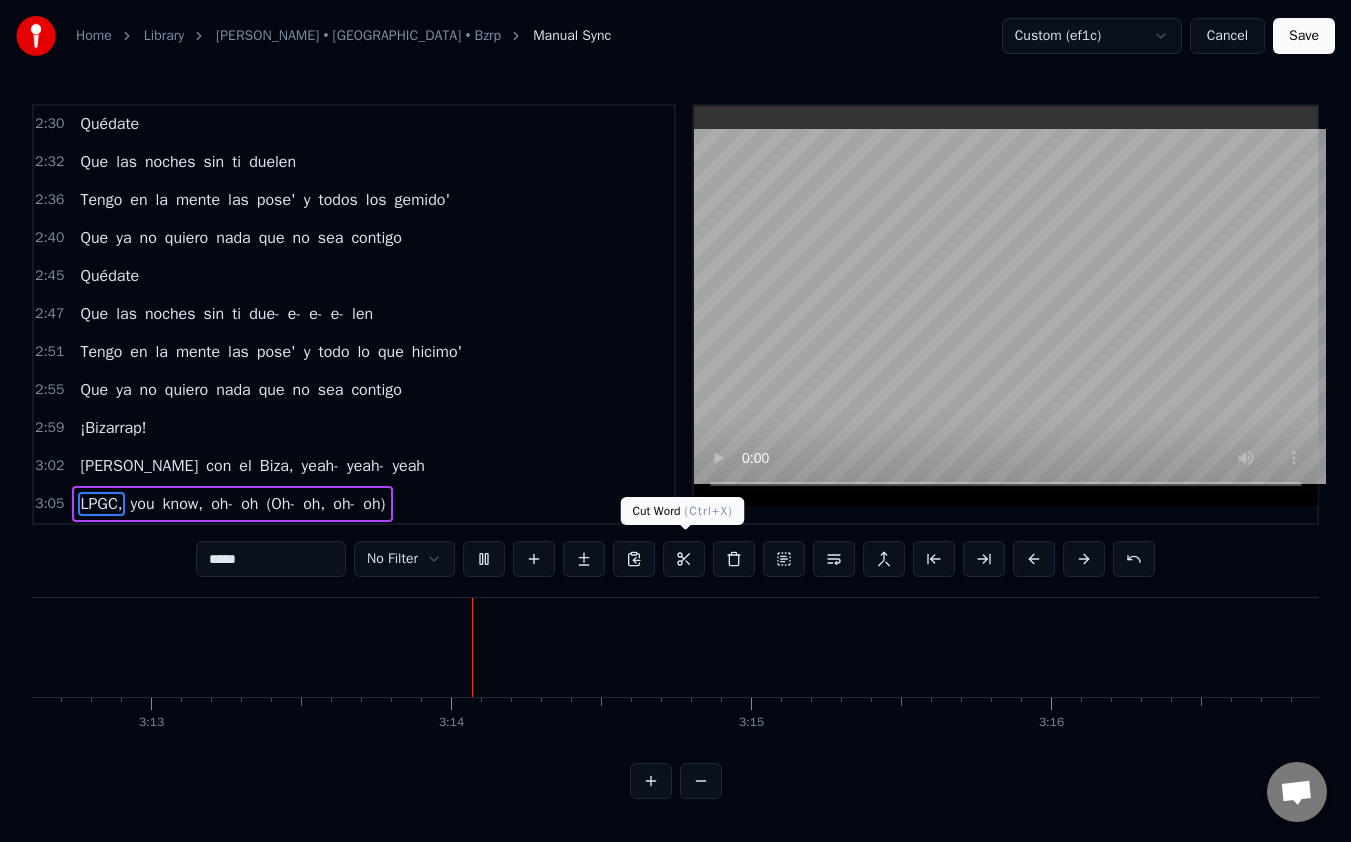scroll, scrollTop: 0, scrollLeft: 57909, axis: horizontal 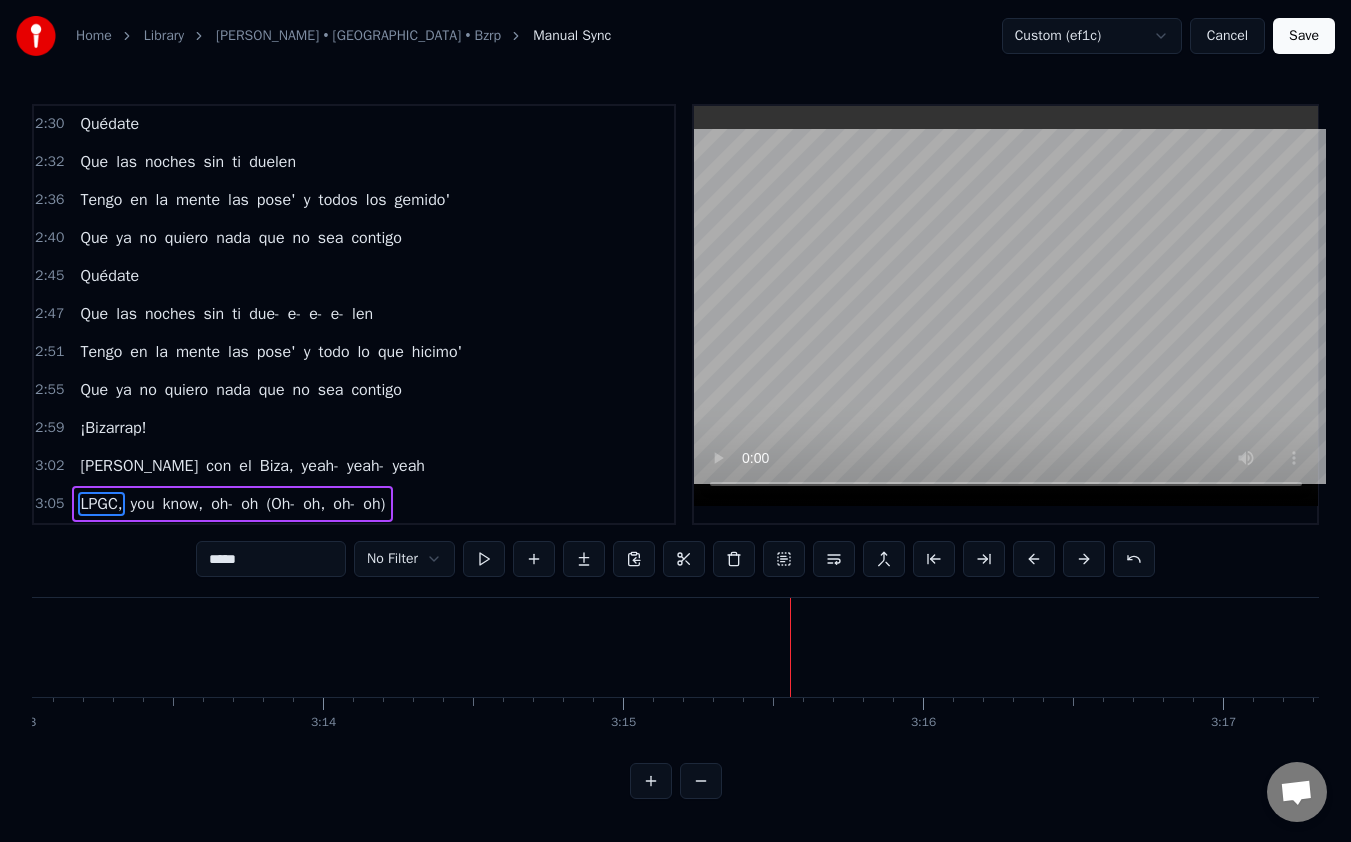 click on "oh-" at bounding box center (344, 504) 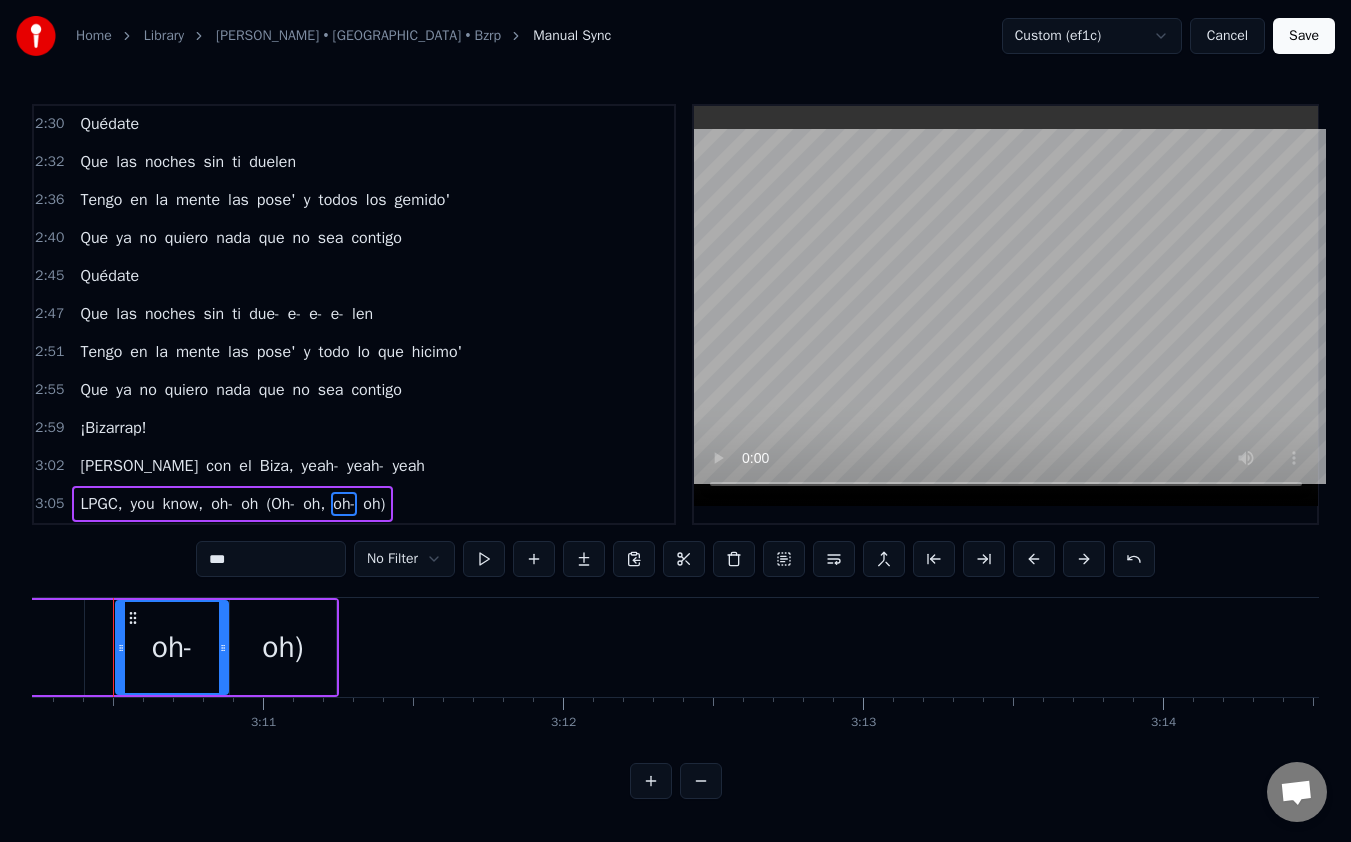 scroll, scrollTop: 0, scrollLeft: 57050, axis: horizontal 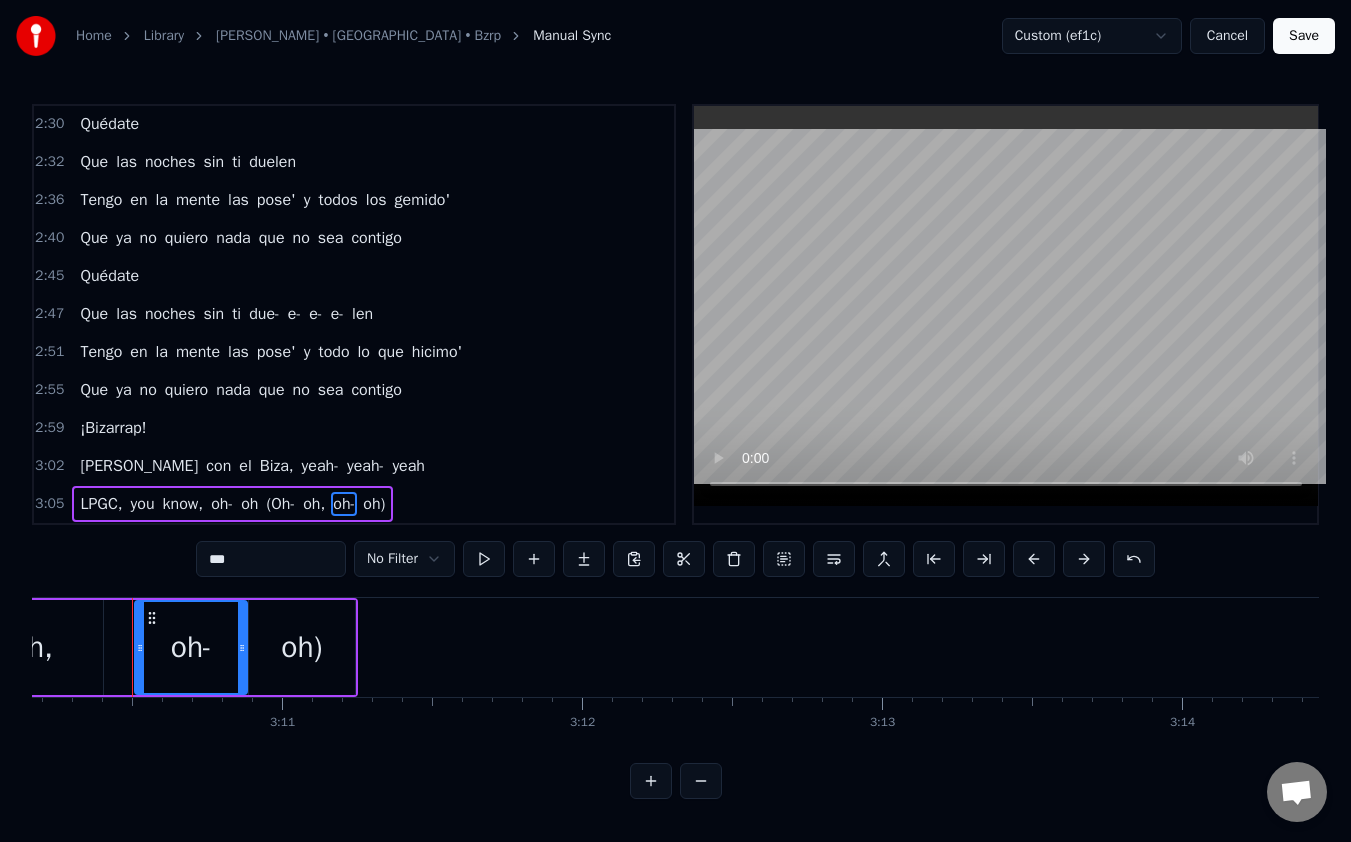 click on "oh)" at bounding box center [302, 647] 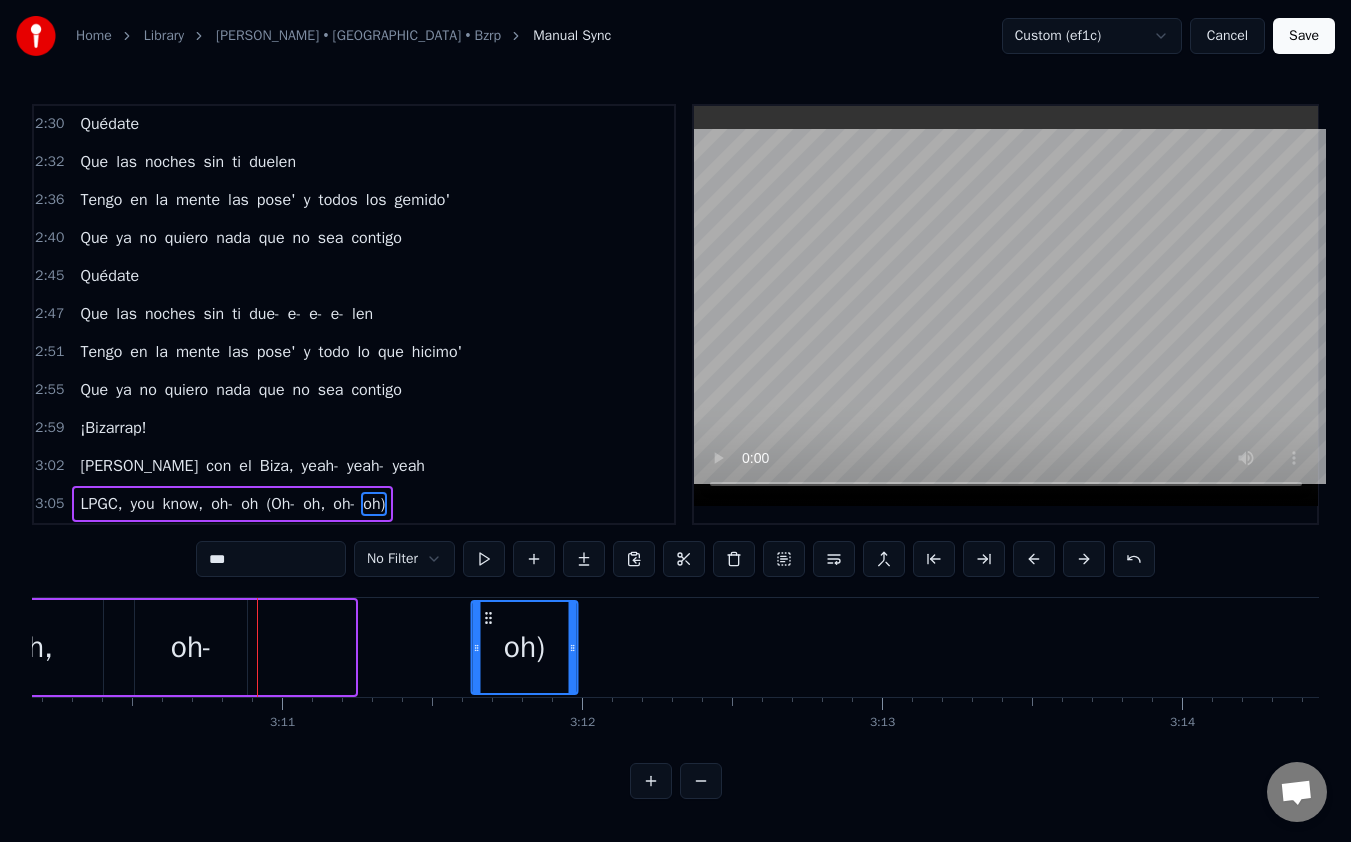 drag, startPoint x: 264, startPoint y: 615, endPoint x: 486, endPoint y: 636, distance: 222.99103 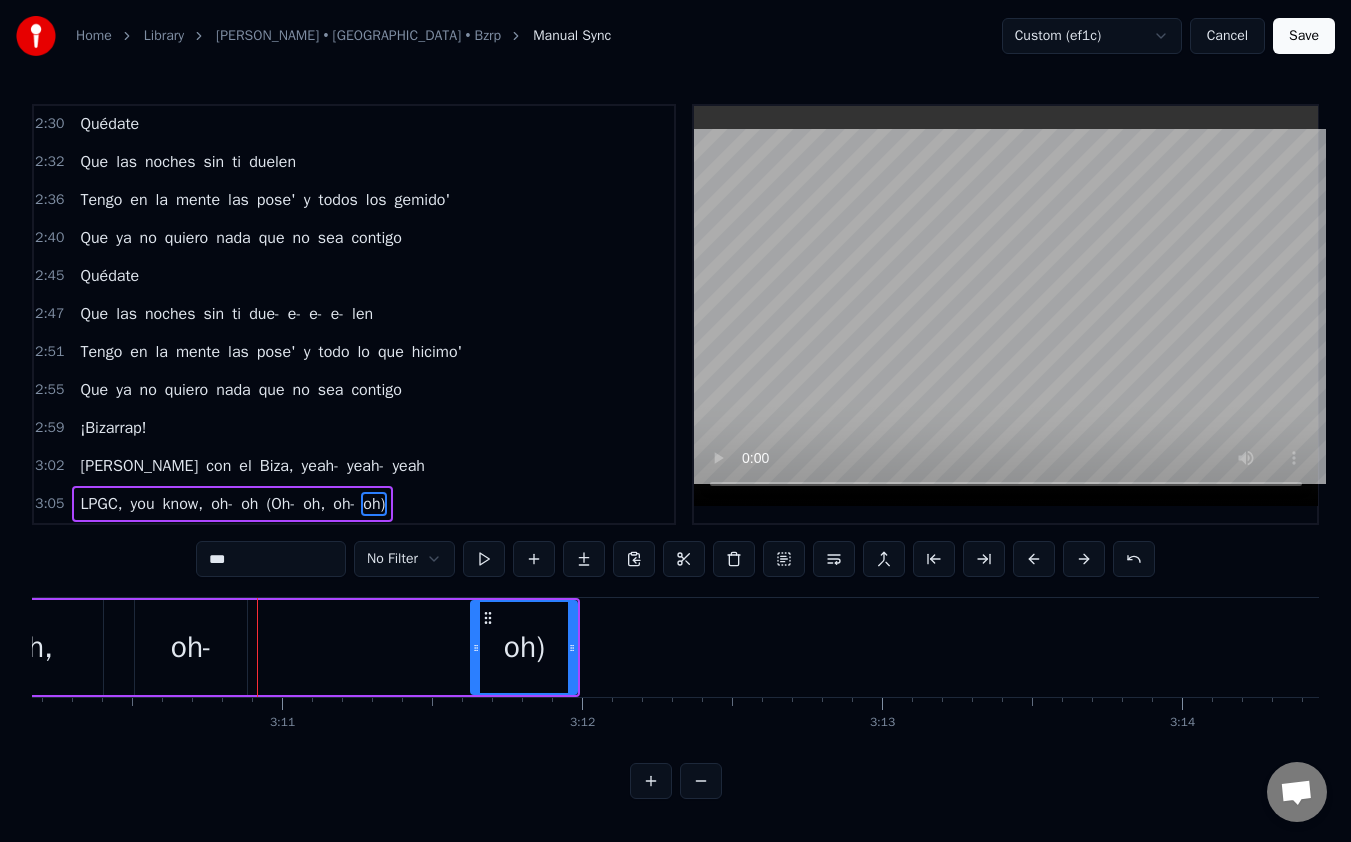 click on "oh-" at bounding box center (191, 647) 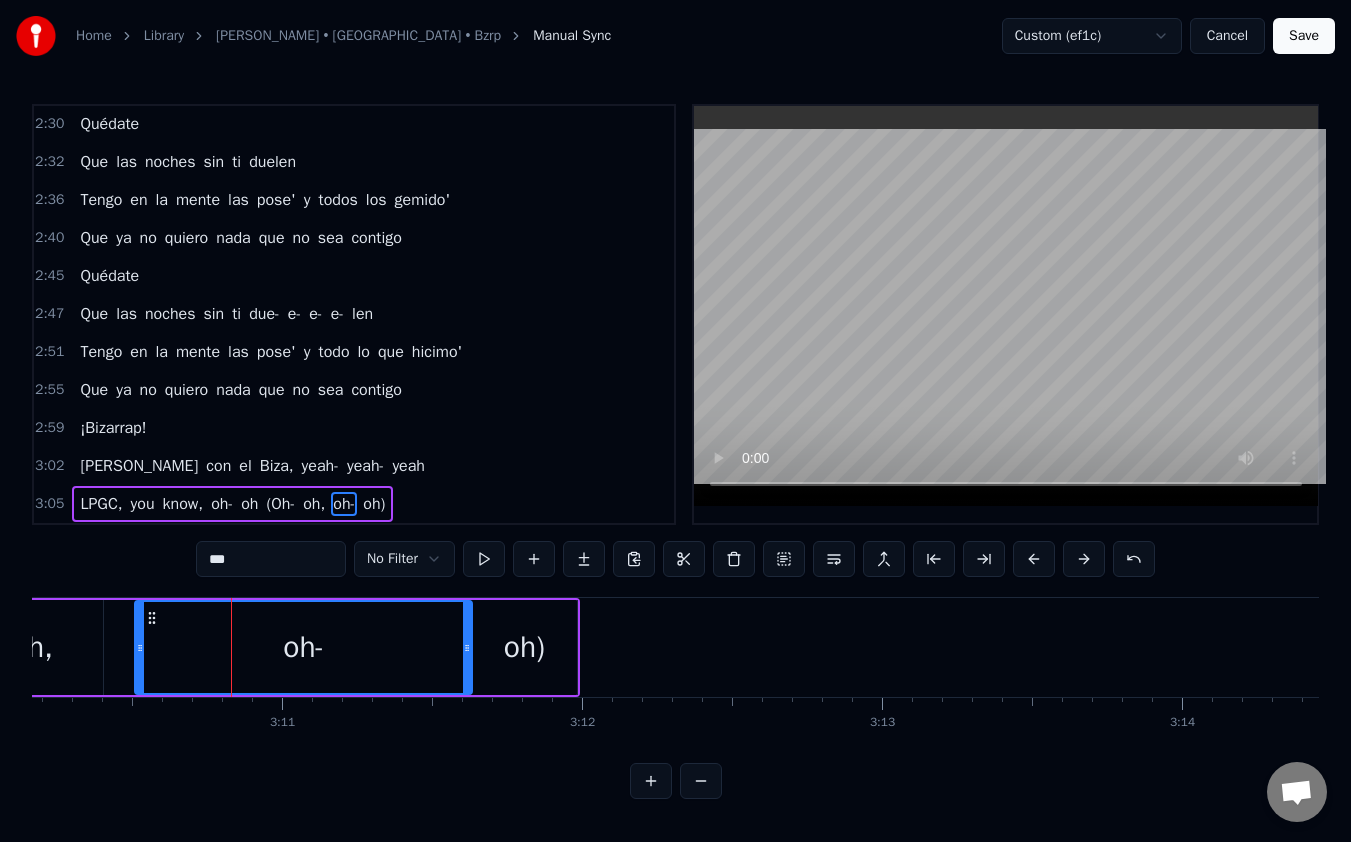 drag, startPoint x: 240, startPoint y: 641, endPoint x: 465, endPoint y: 642, distance: 225.00223 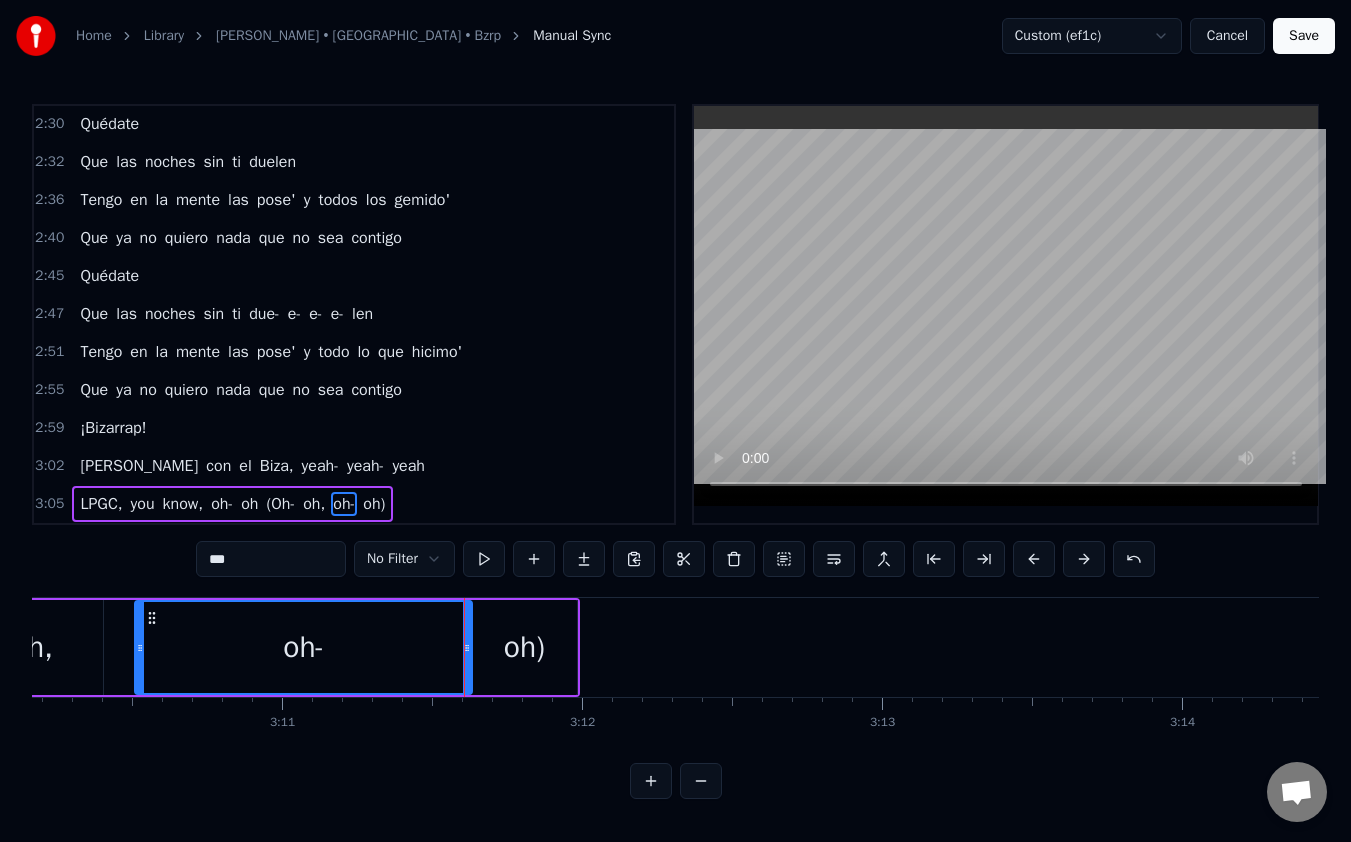 click on "LPGC," at bounding box center [101, 504] 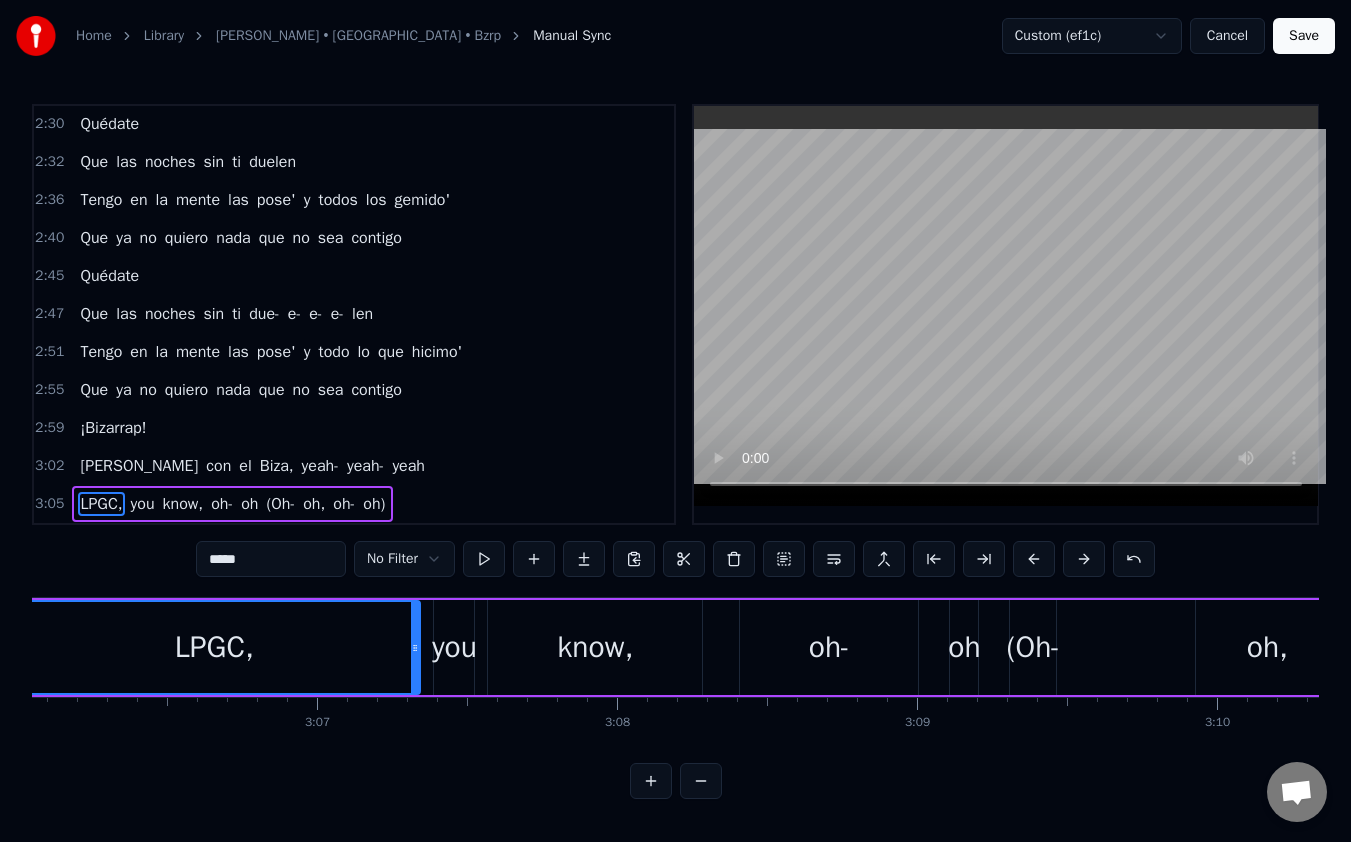 scroll, scrollTop: 0, scrollLeft: 55688, axis: horizontal 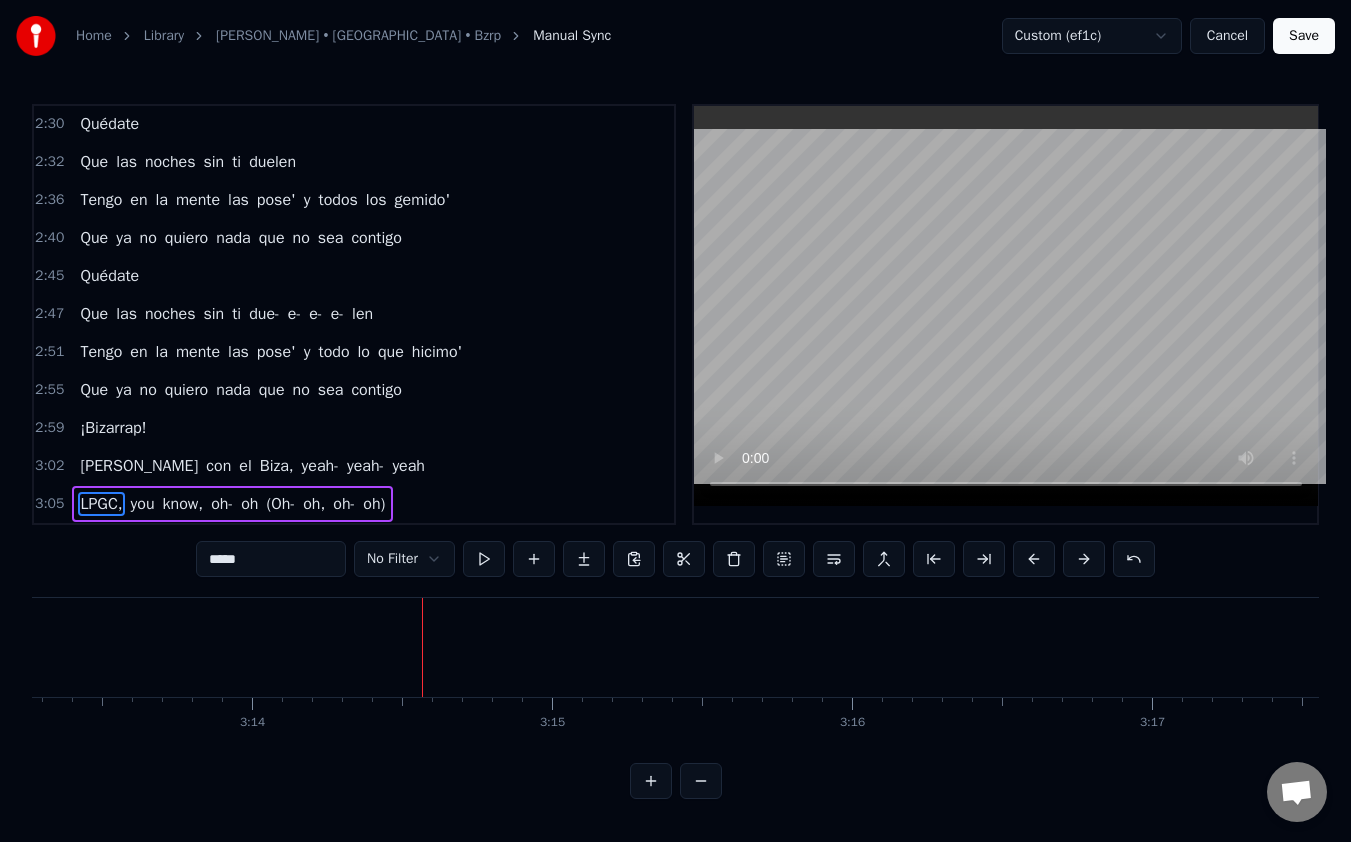 click on "LPGC," at bounding box center (101, 504) 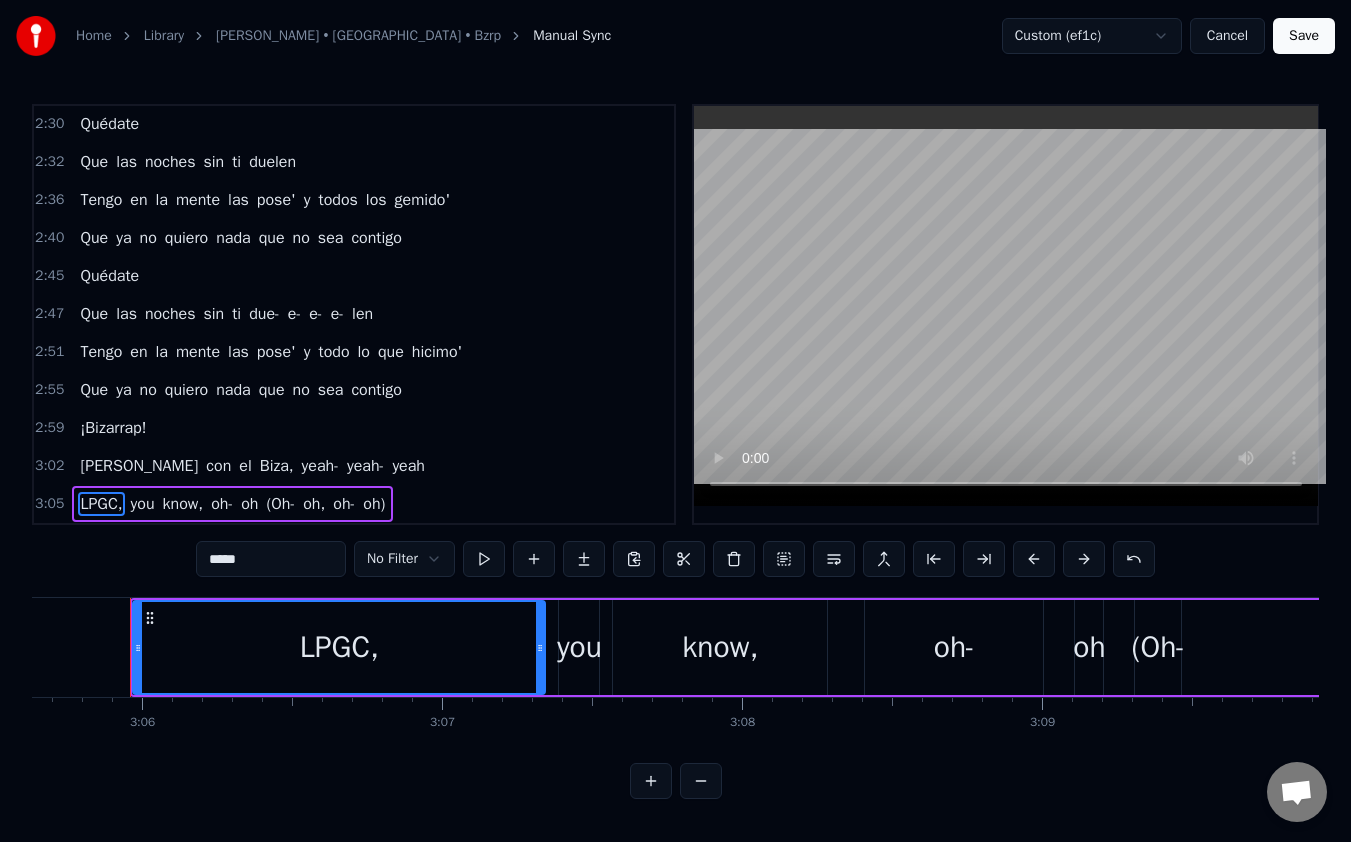 scroll, scrollTop: 0, scrollLeft: 55688, axis: horizontal 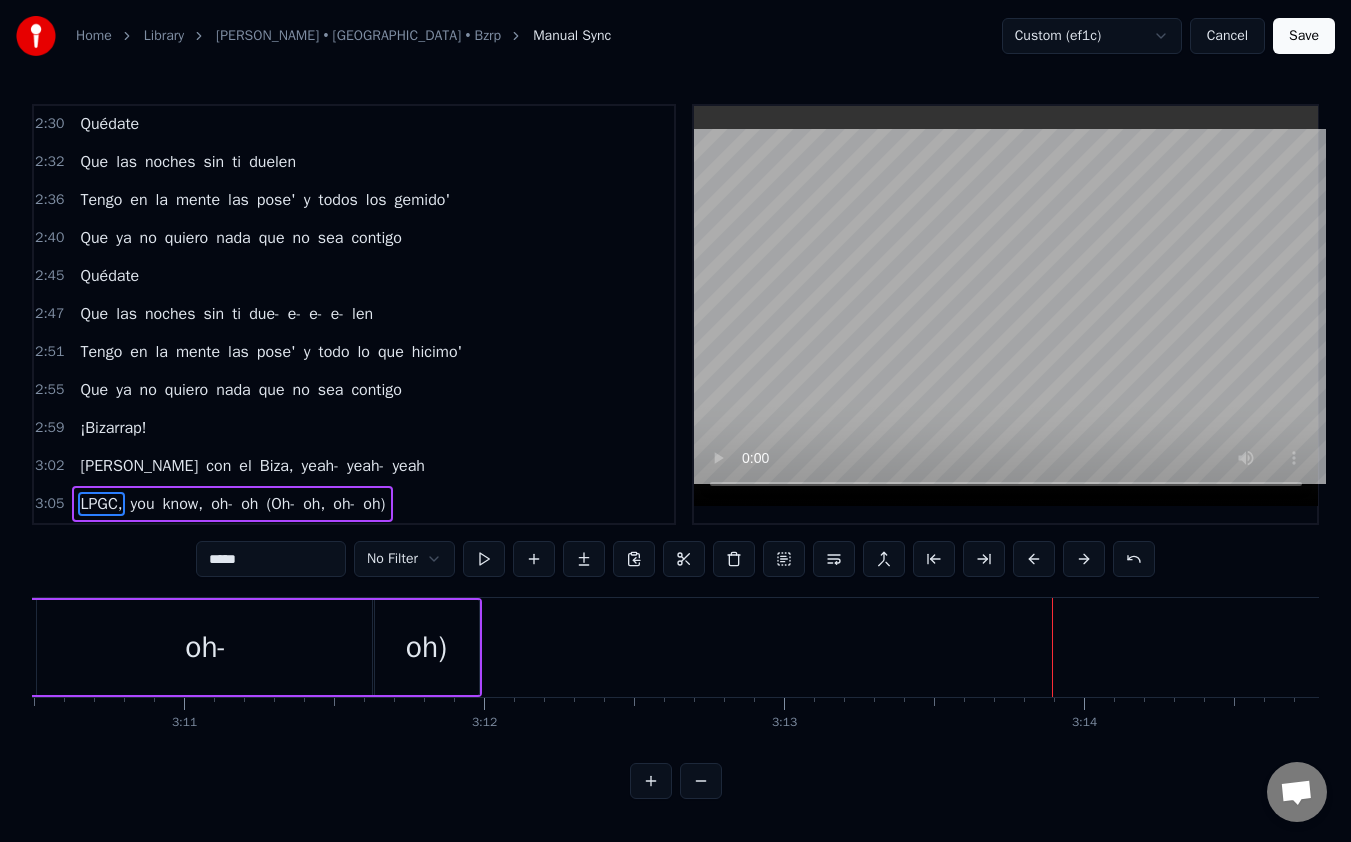 click on "oh-" at bounding box center [205, 647] 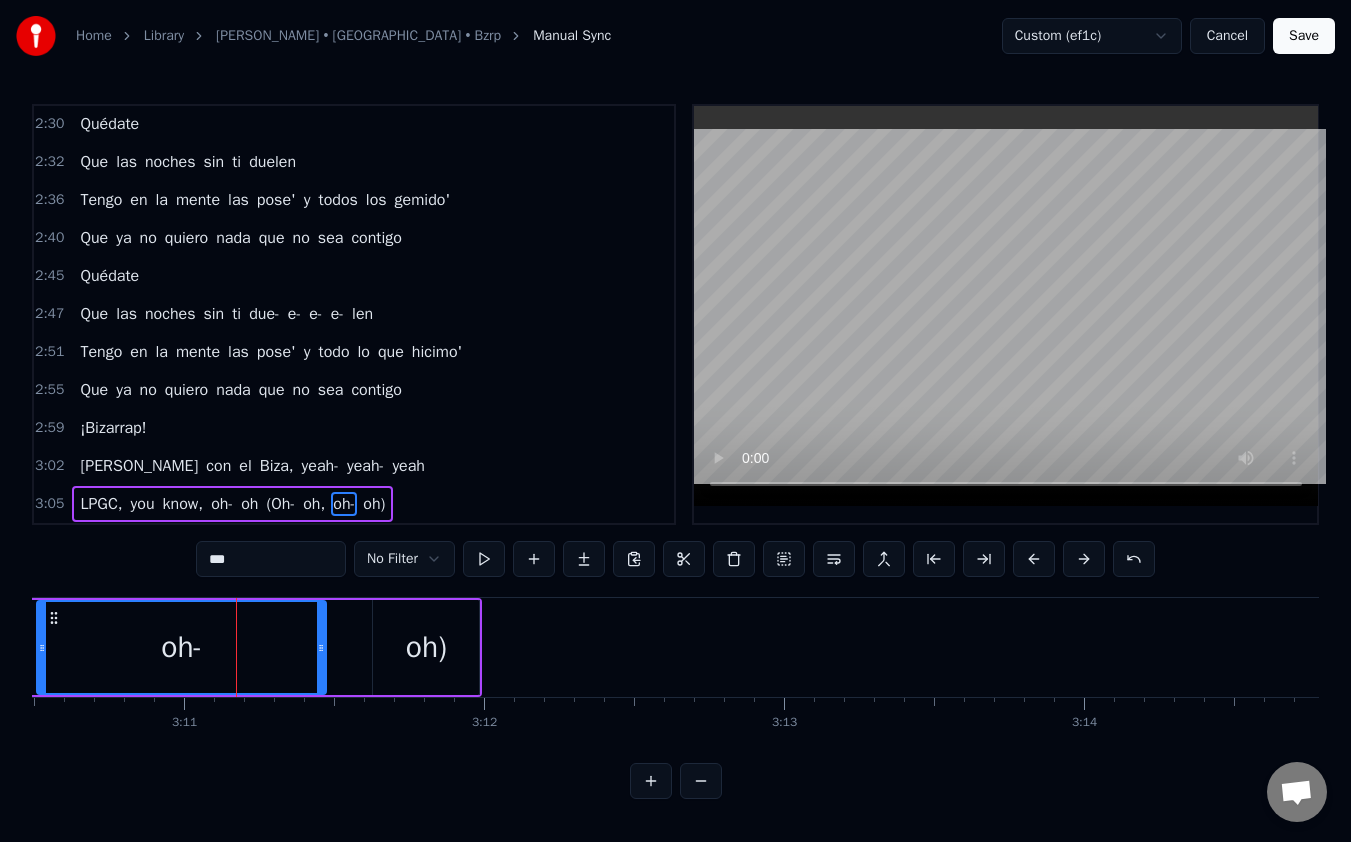 drag, startPoint x: 370, startPoint y: 645, endPoint x: 321, endPoint y: 655, distance: 50.01 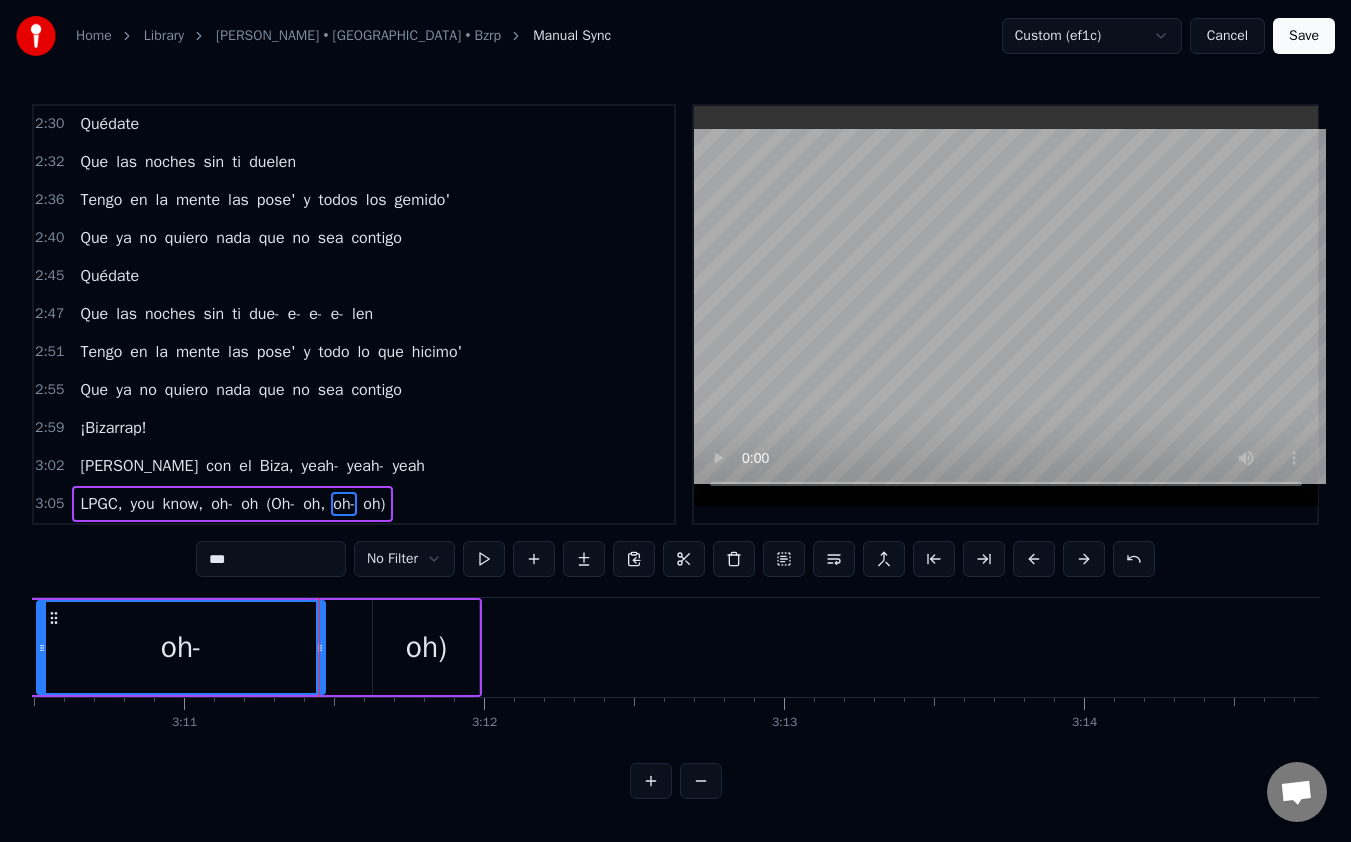 click on "oh)" at bounding box center (426, 647) 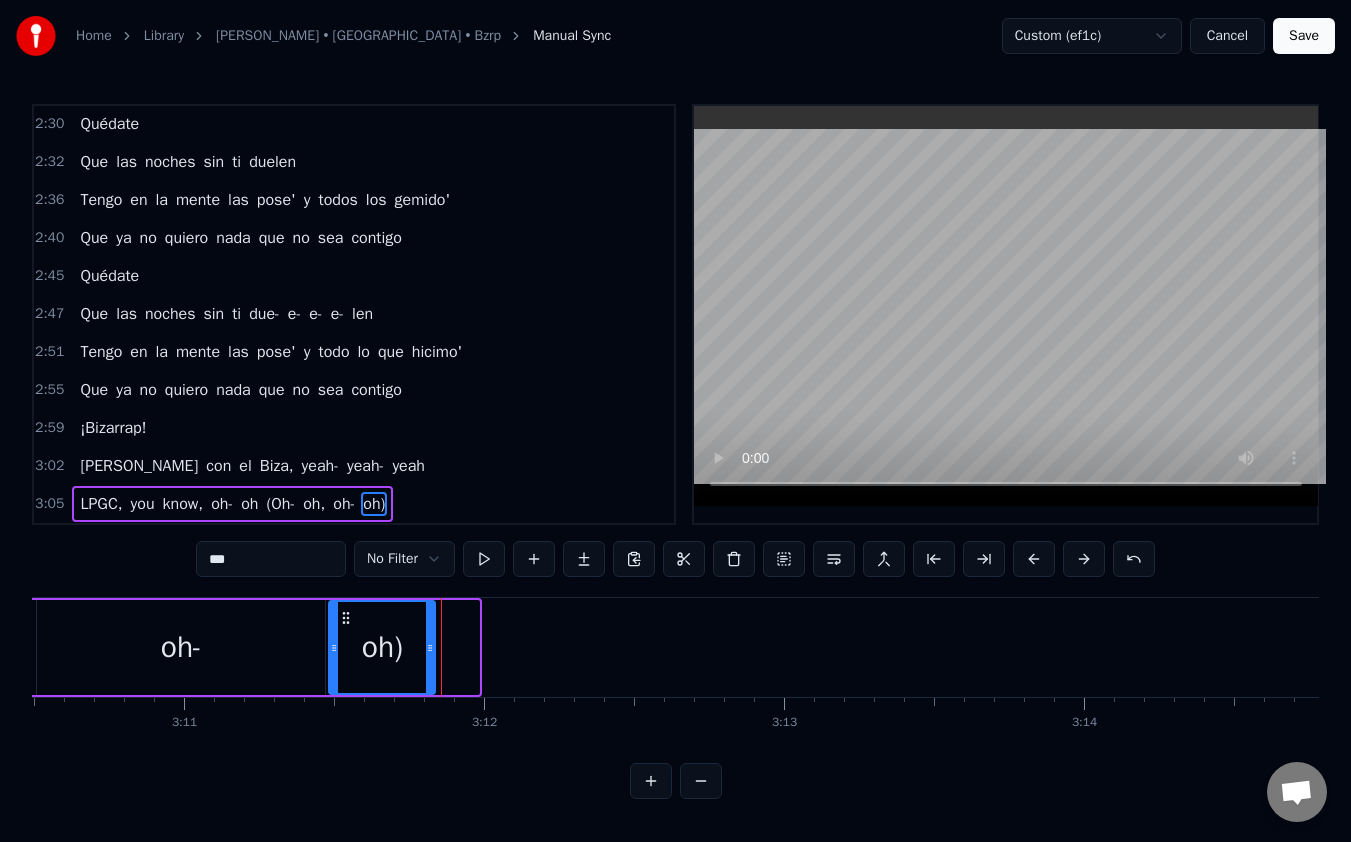 drag, startPoint x: 389, startPoint y: 612, endPoint x: 345, endPoint y: 623, distance: 45.35416 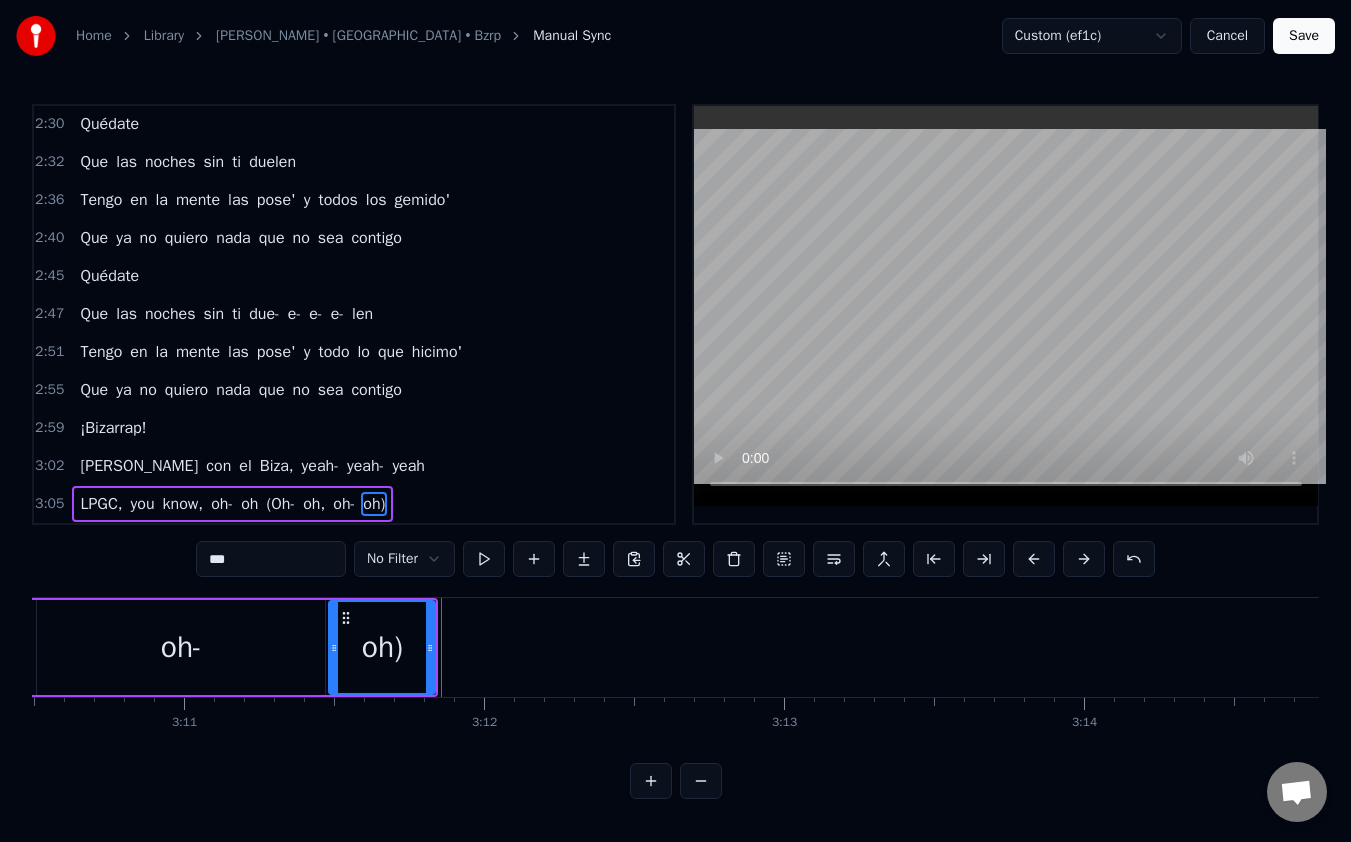 click on "LPGC," at bounding box center [101, 504] 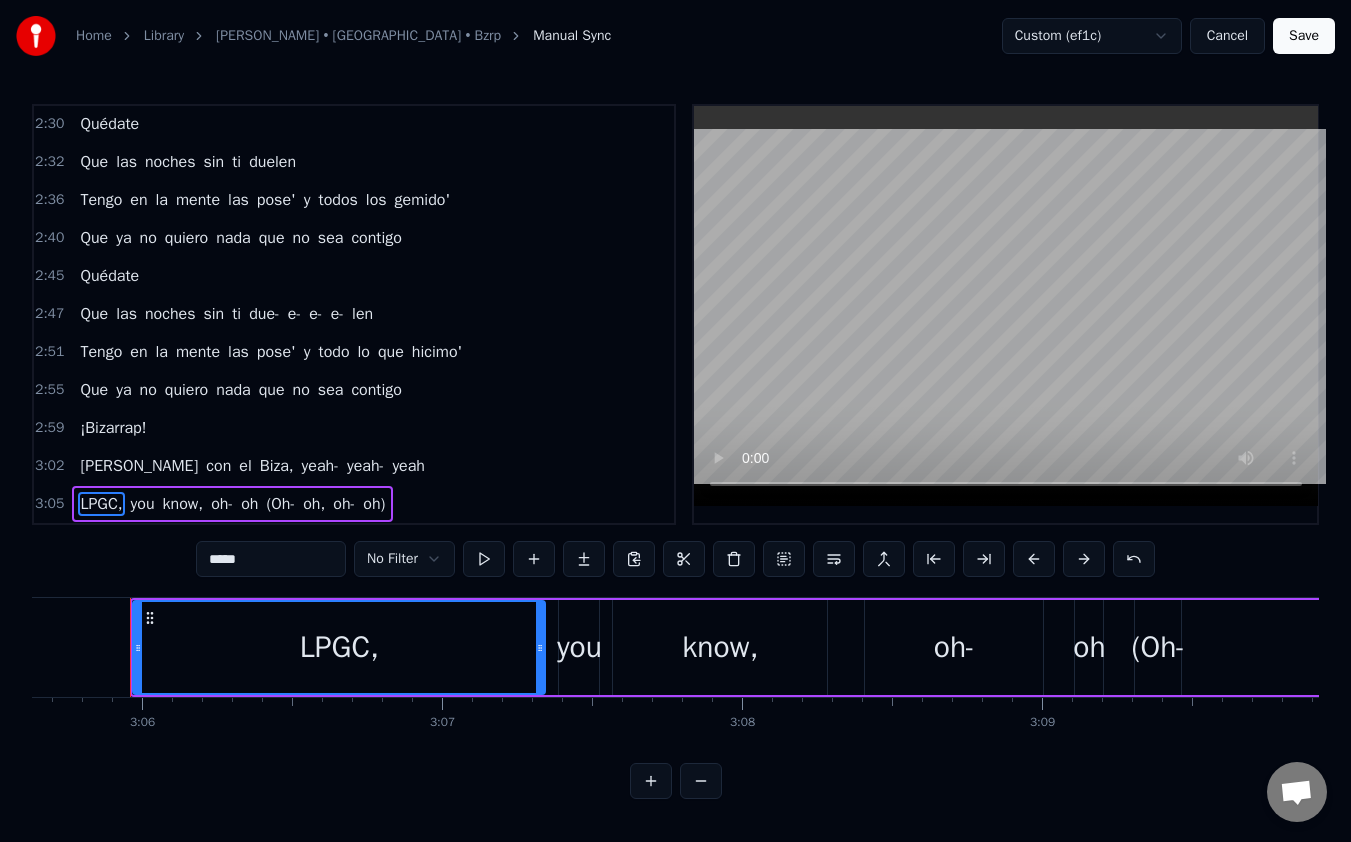 scroll, scrollTop: 0, scrollLeft: 55688, axis: horizontal 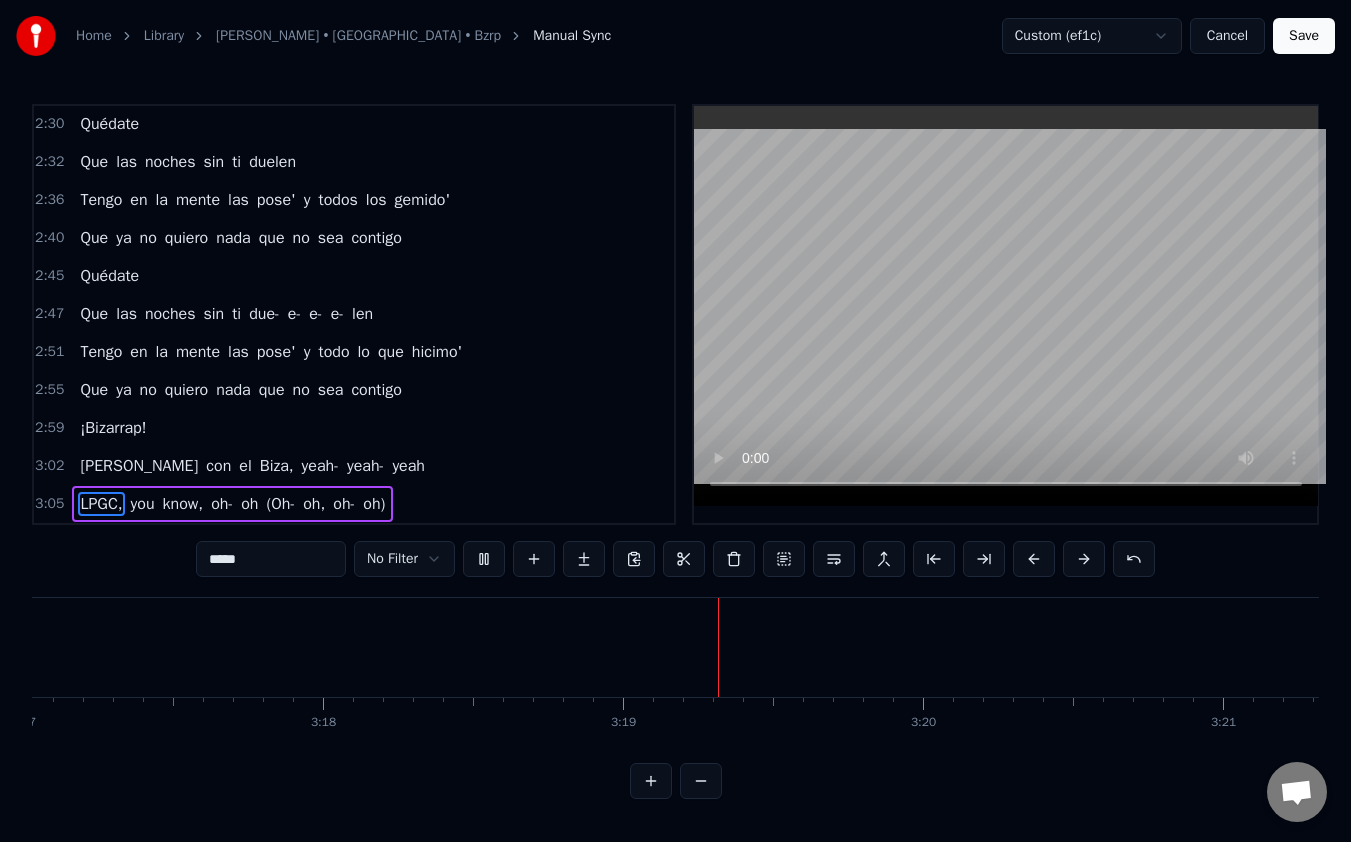 click on "Save" at bounding box center [1304, 36] 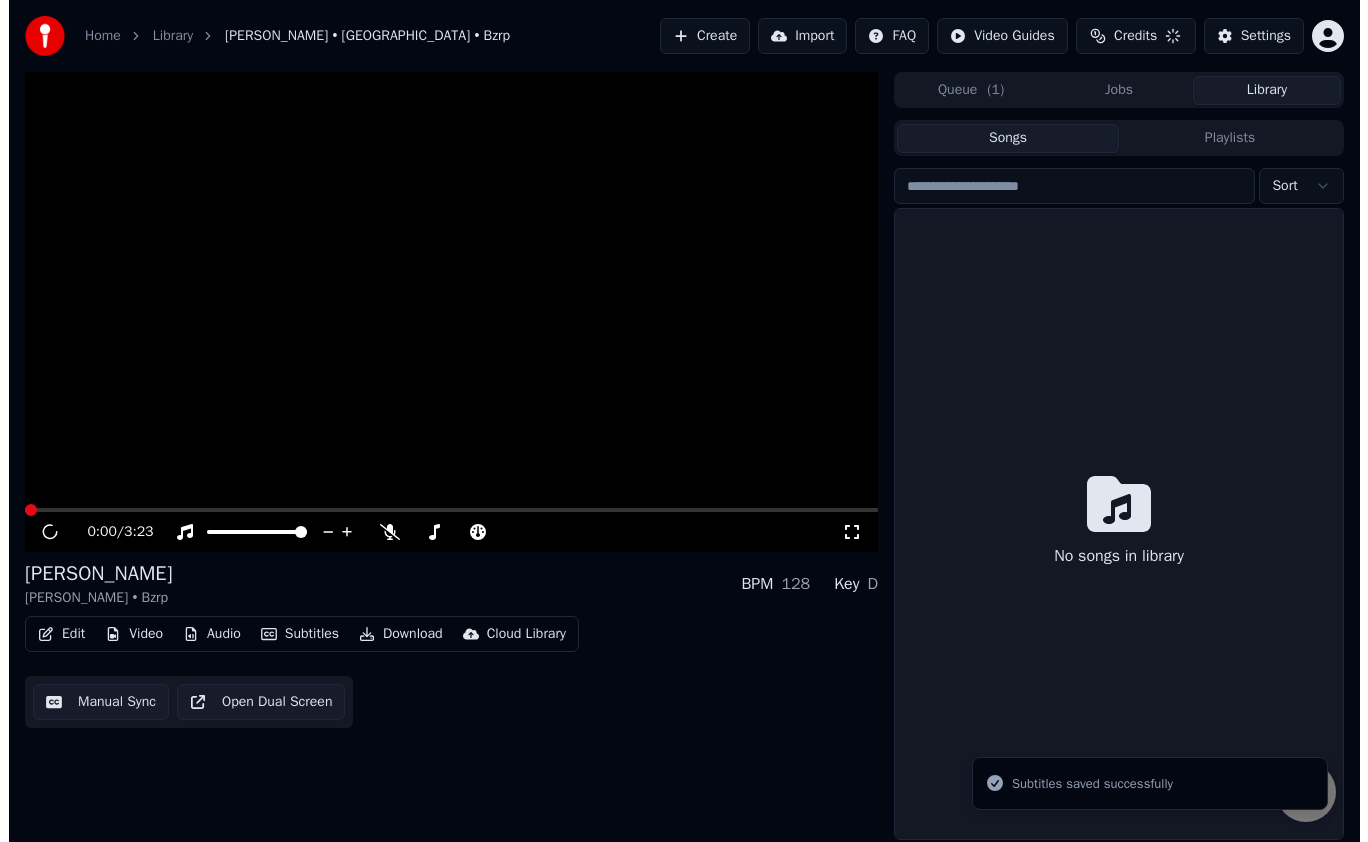 scroll, scrollTop: 0, scrollLeft: 0, axis: both 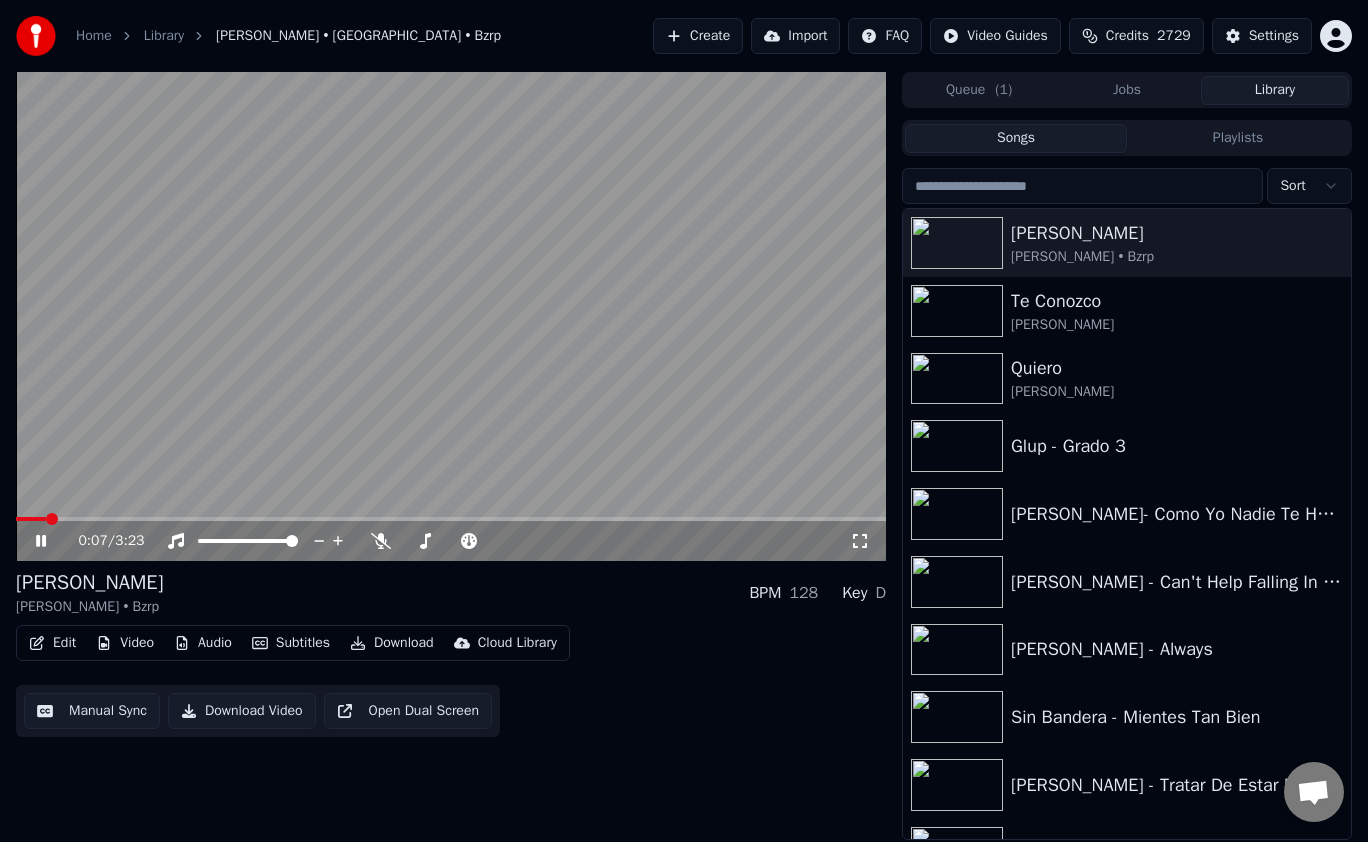 click 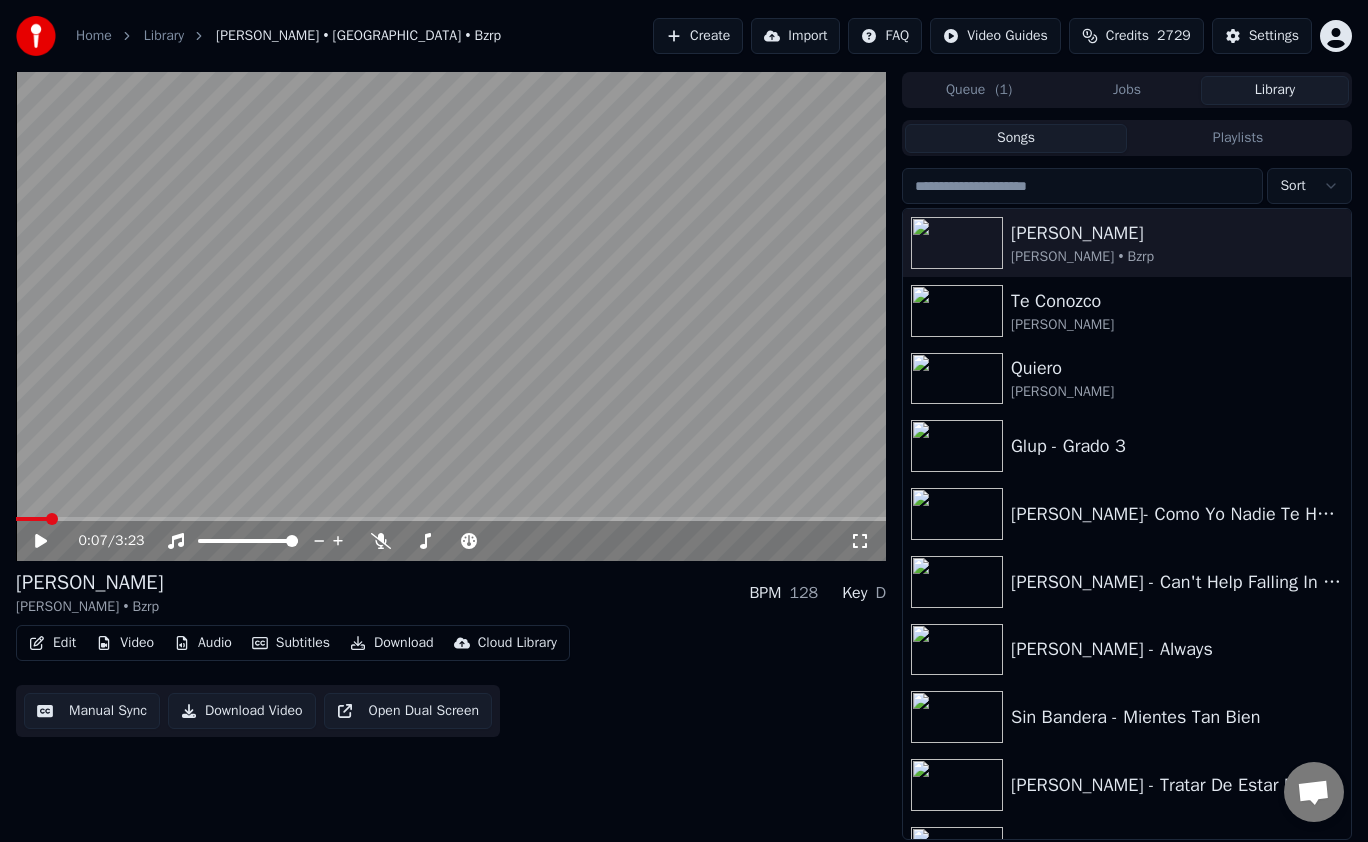 click on "Download" at bounding box center [392, 643] 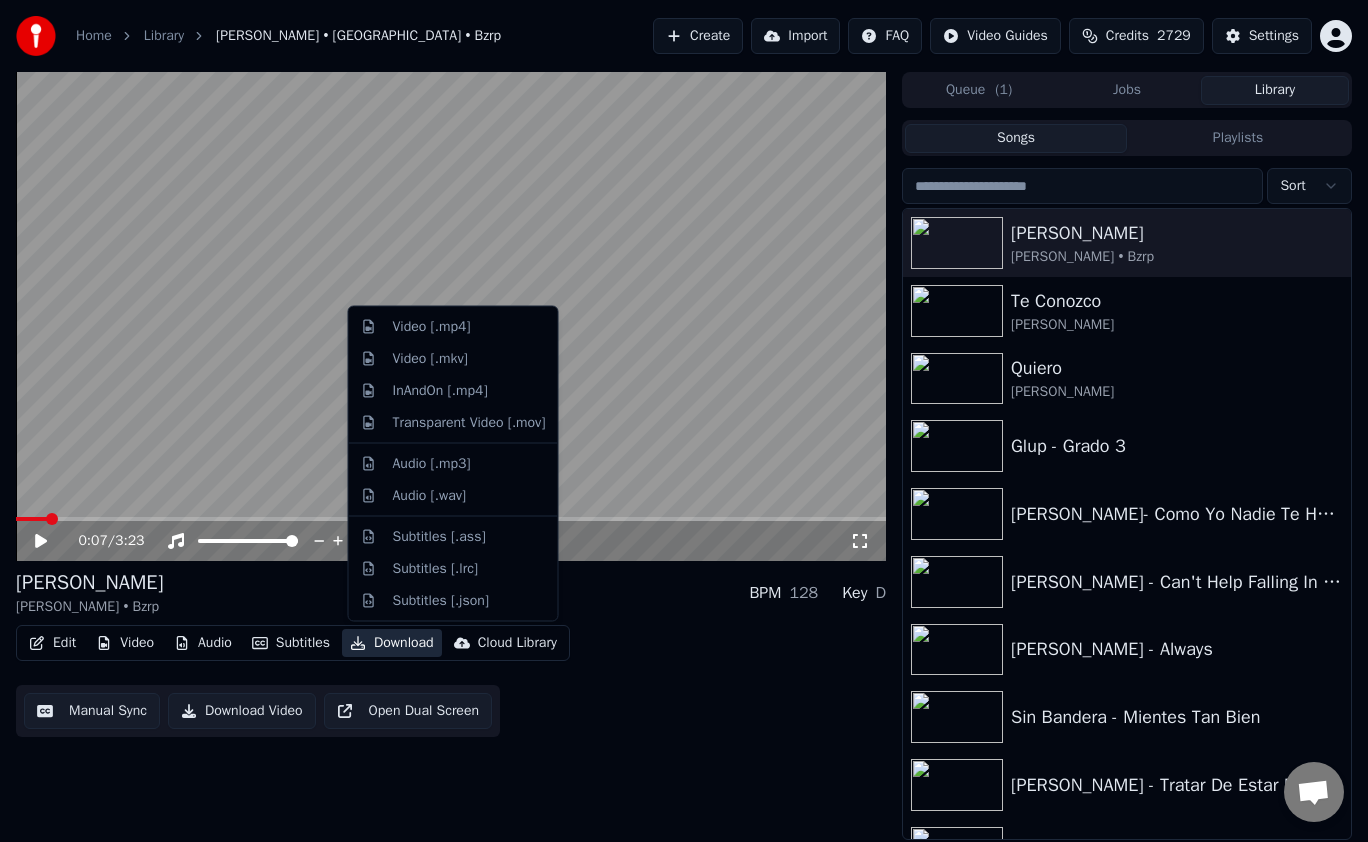 click on "Edit Video Audio Subtitles Download Cloud Library Manual Sync Download Video Open Dual Screen" at bounding box center [451, 681] 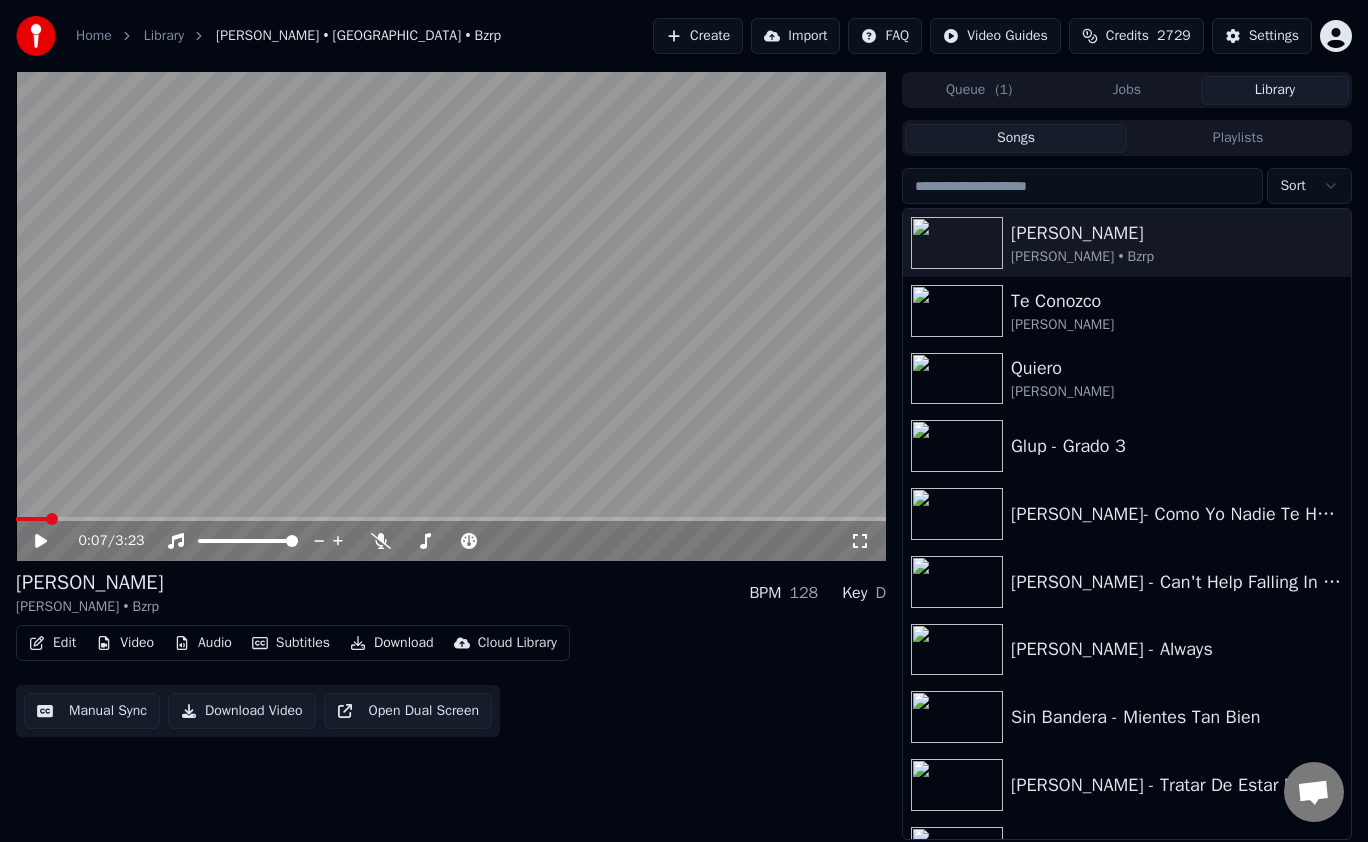 click on "0:07  /  3:23 [PERSON_NAME] • Bzrp BPM 128 Key D Edit Video Audio Subtitles Download Cloud Library Manual Sync Download Video Open Dual Screen" at bounding box center [451, 456] 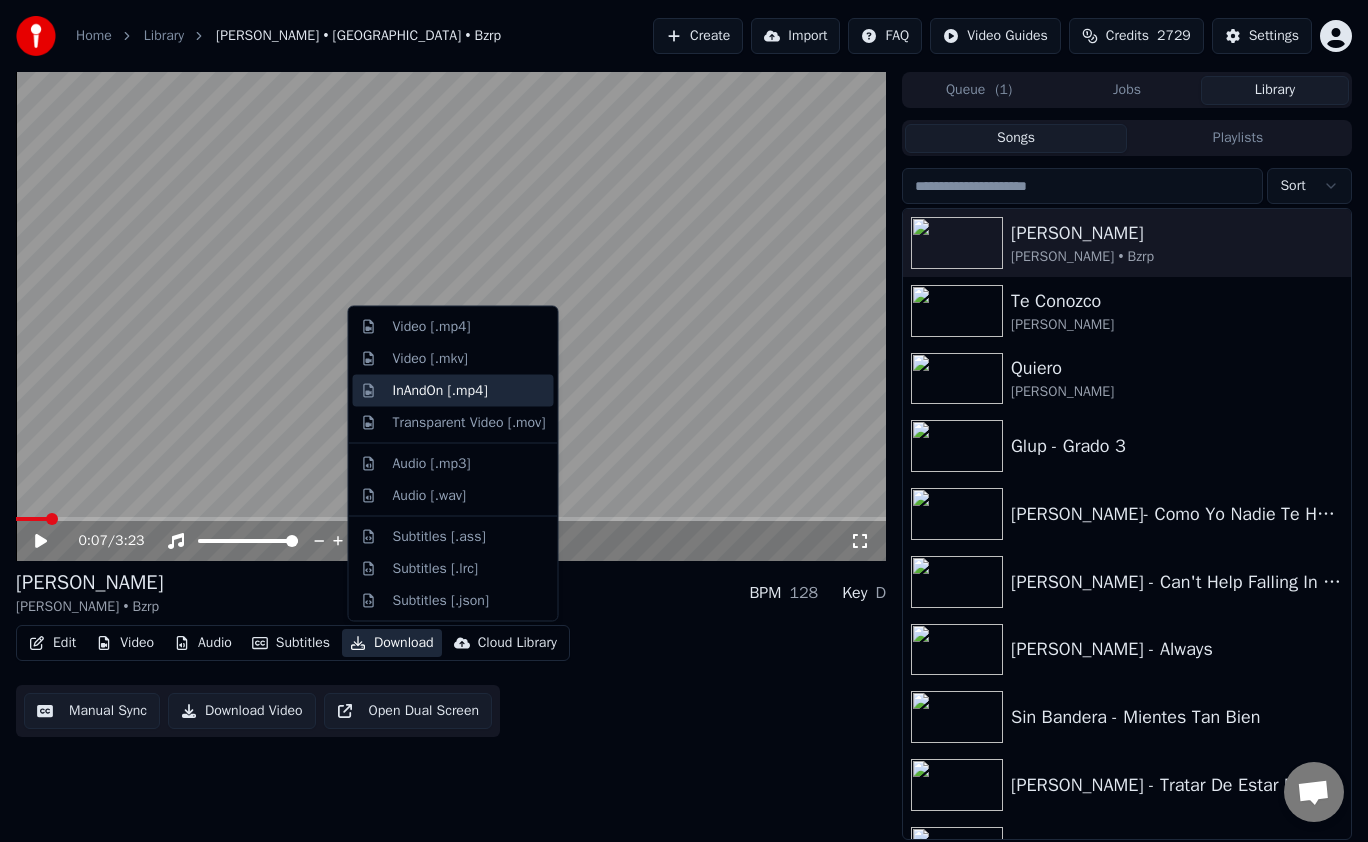 click on "InAndOn [.mp4]" at bounding box center (440, 390) 